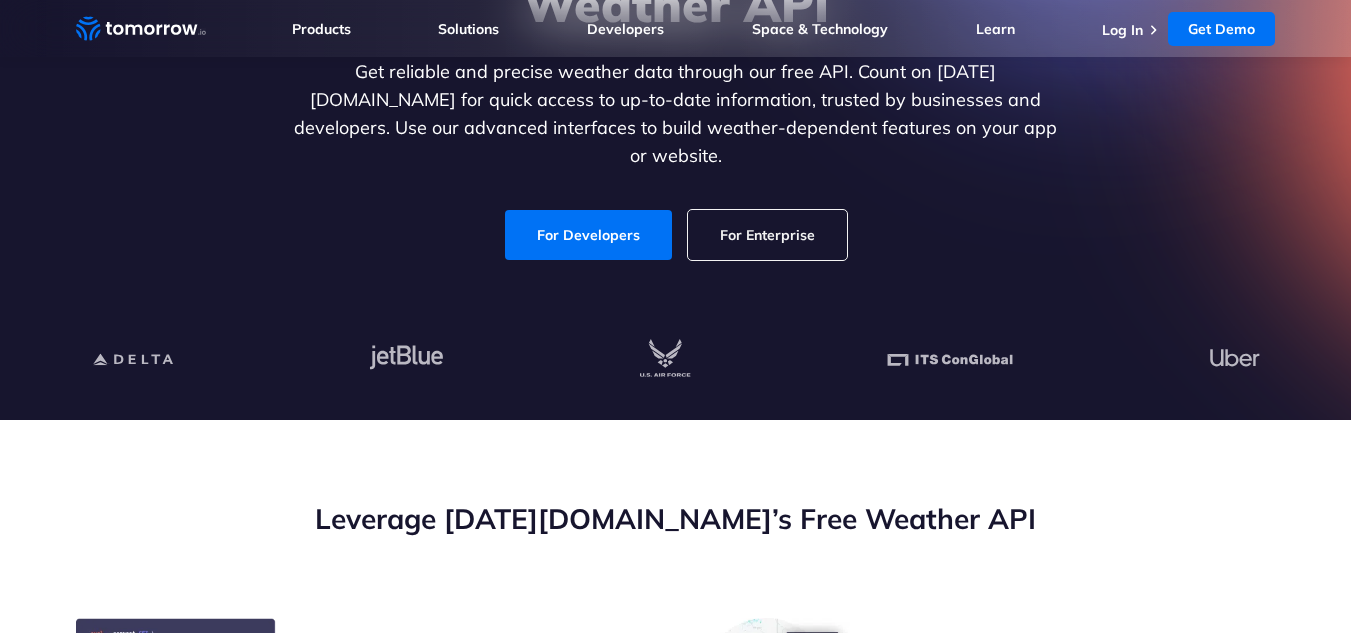 scroll, scrollTop: 300, scrollLeft: 0, axis: vertical 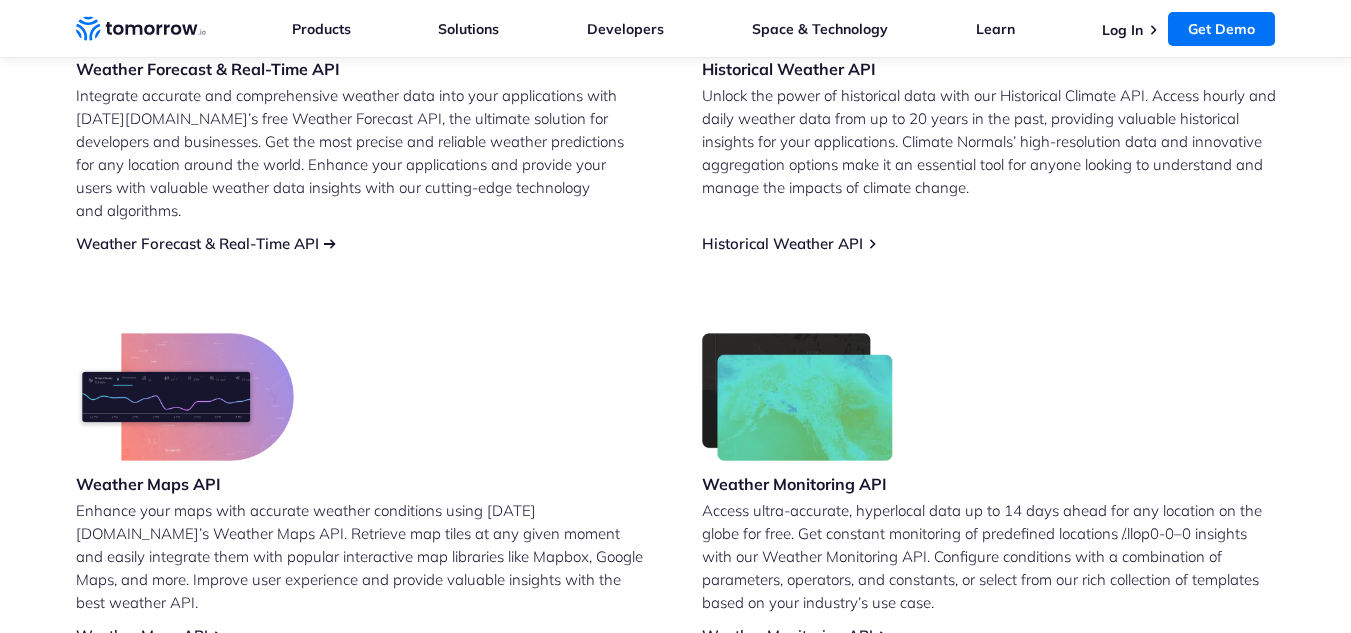 click on "Weather Forecast & Real-Time API" at bounding box center (197, 243) 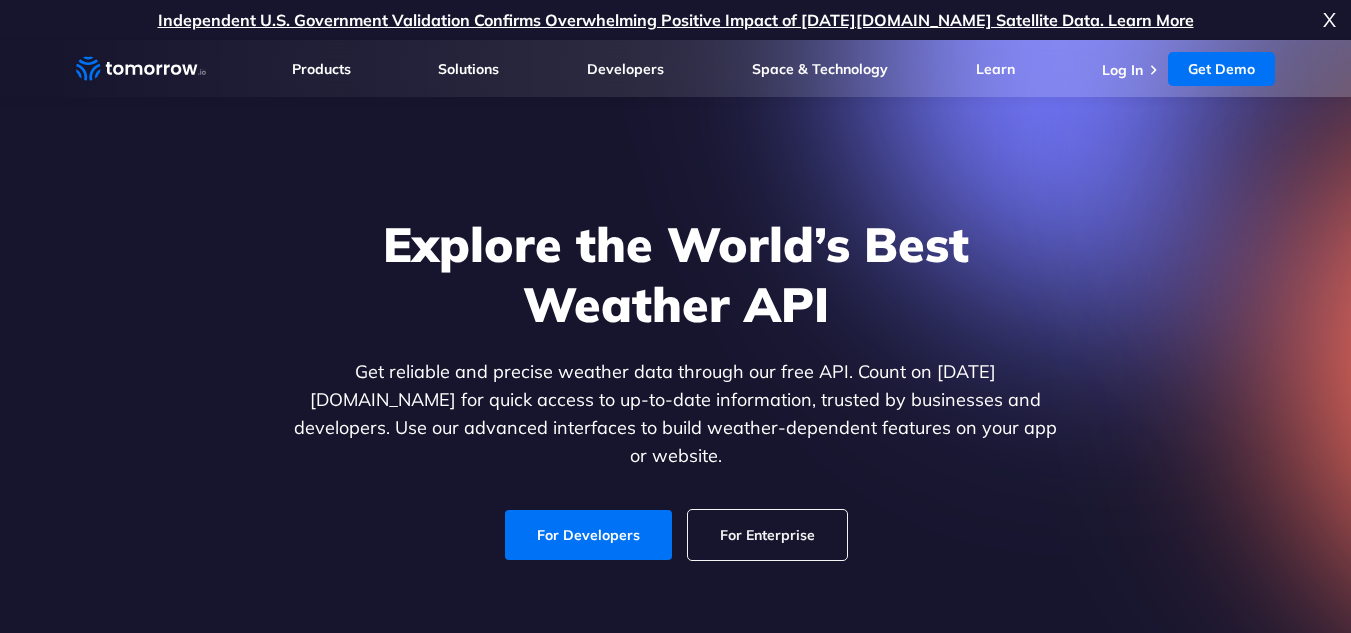 scroll, scrollTop: 2, scrollLeft: 0, axis: vertical 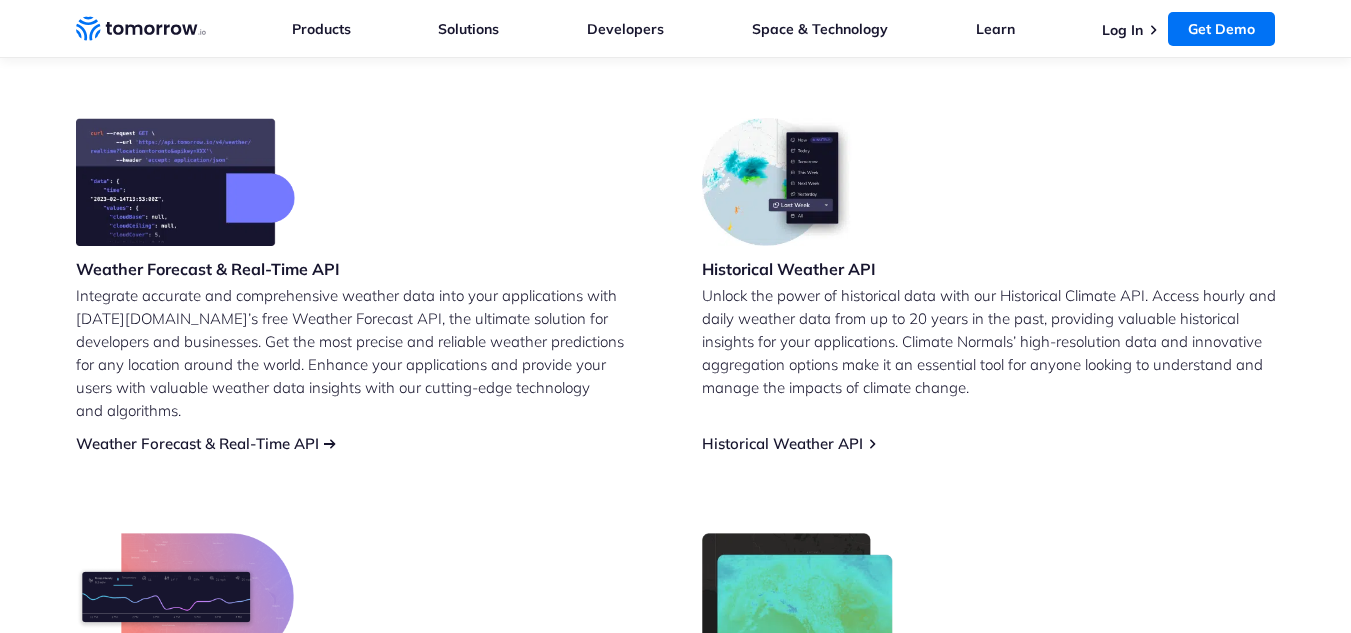 click on "Weather Forecast & Real-Time API" at bounding box center [197, 443] 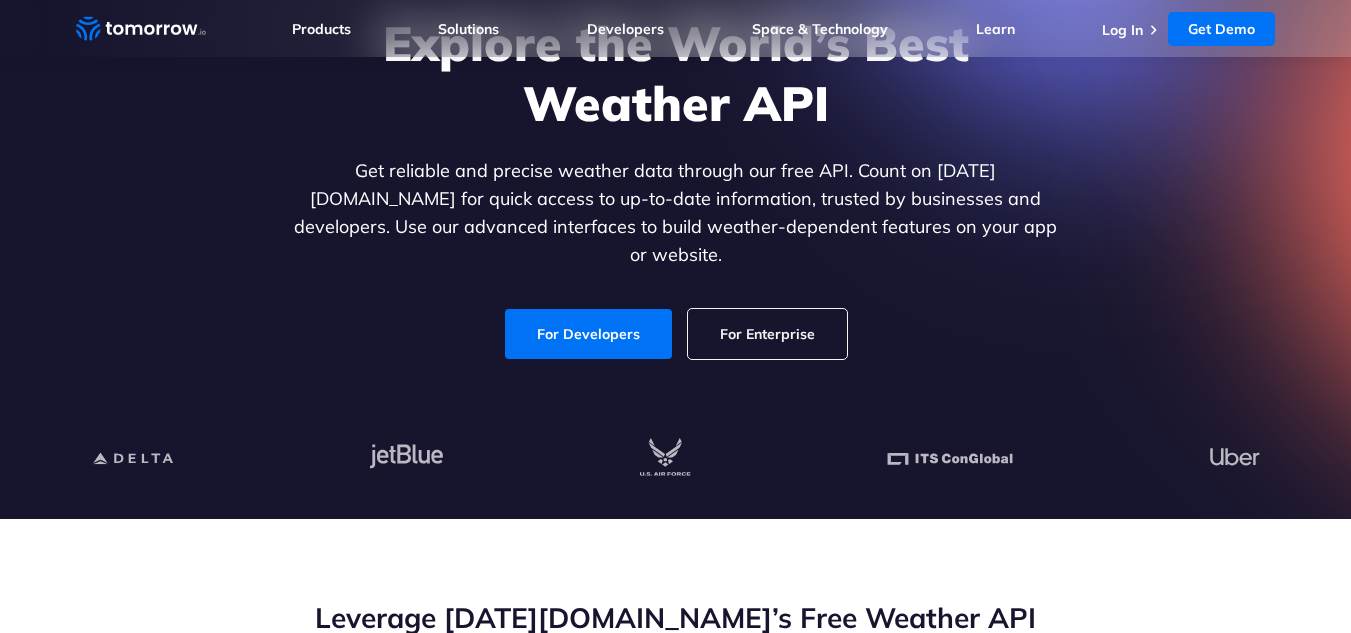 scroll, scrollTop: 428, scrollLeft: 0, axis: vertical 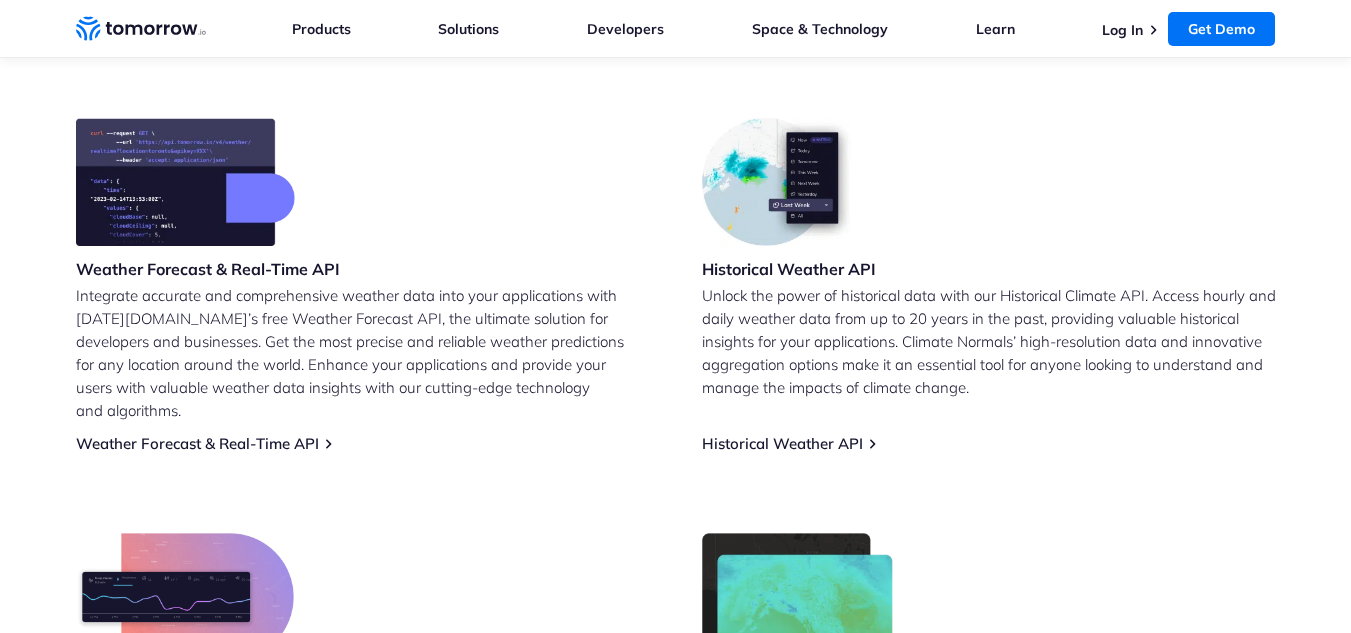 click on "Weather Forecast & Real-Time API Integrate accurate and comprehensive weather data into your applications with Tomorrow.io’s free Weather Forecast API, the ultimate solution for developers and businesses. Get the most precise and reliable weather predictions for any location around the world. Enhance your applications and provide your users with valuable weather data insights with our cutting-edge technology and algorithms. Weather Forecast & Real-Time API" at bounding box center [363, 285] 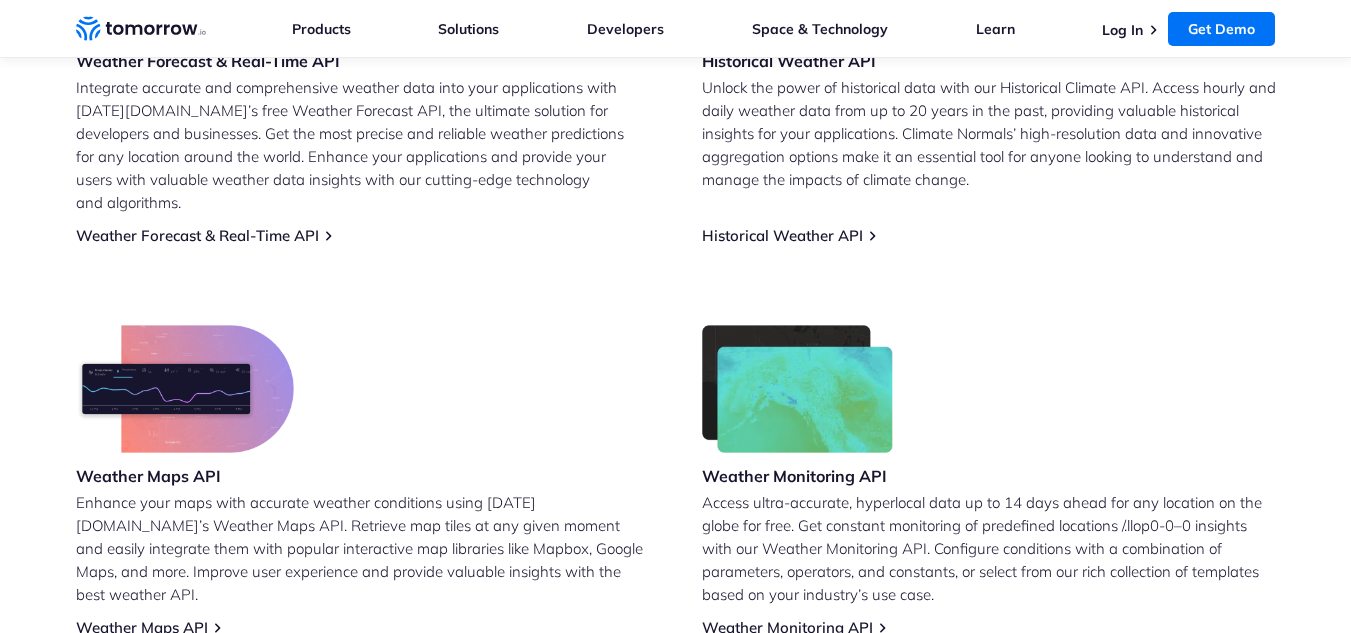 scroll, scrollTop: 1001, scrollLeft: 0, axis: vertical 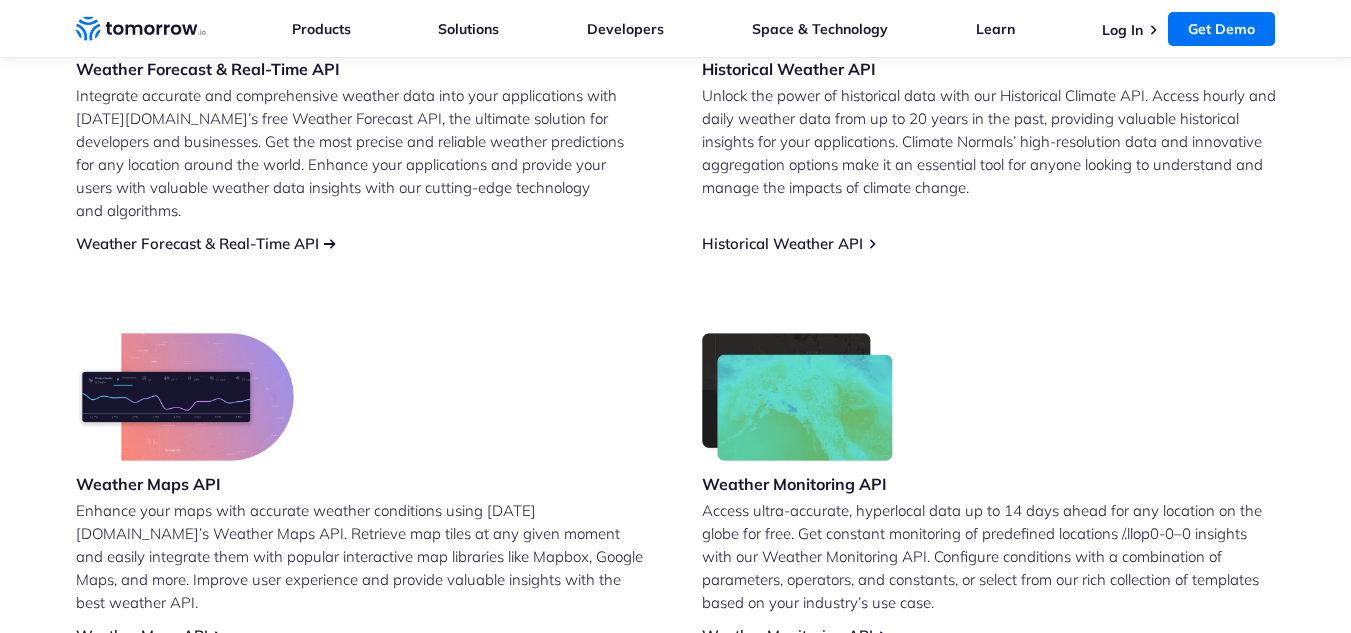 click on "Weather Forecast & Real-Time API" at bounding box center [197, 243] 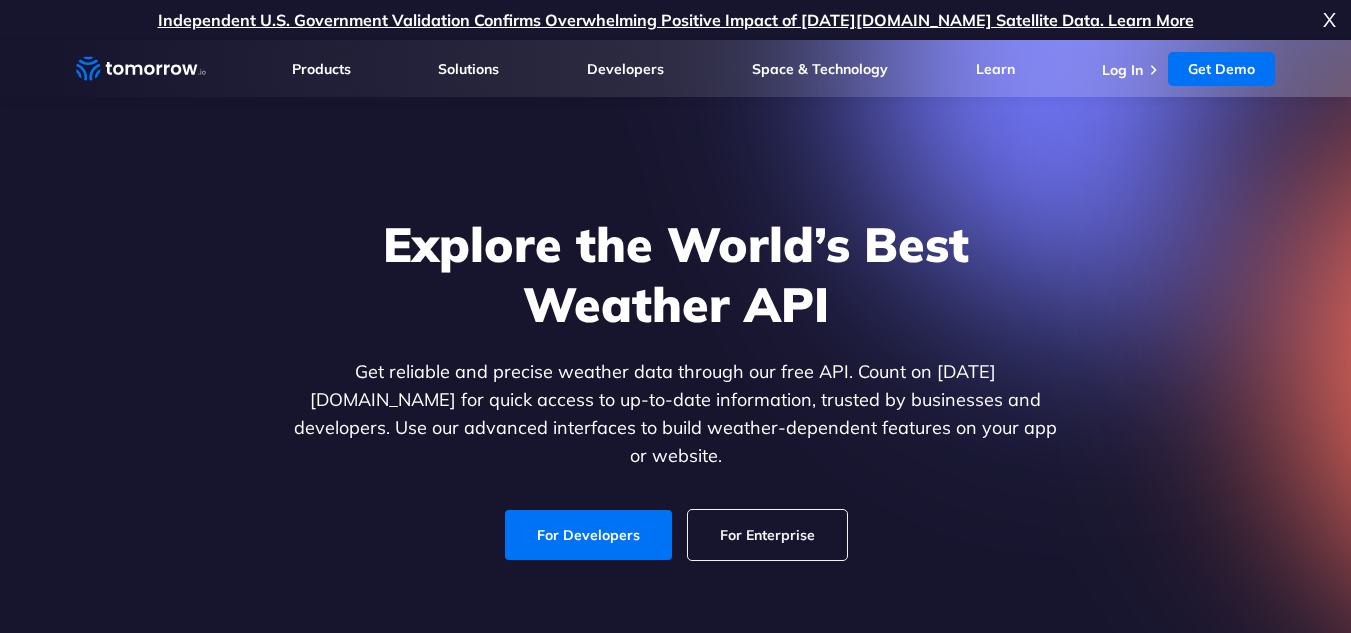 scroll, scrollTop: 0, scrollLeft: 0, axis: both 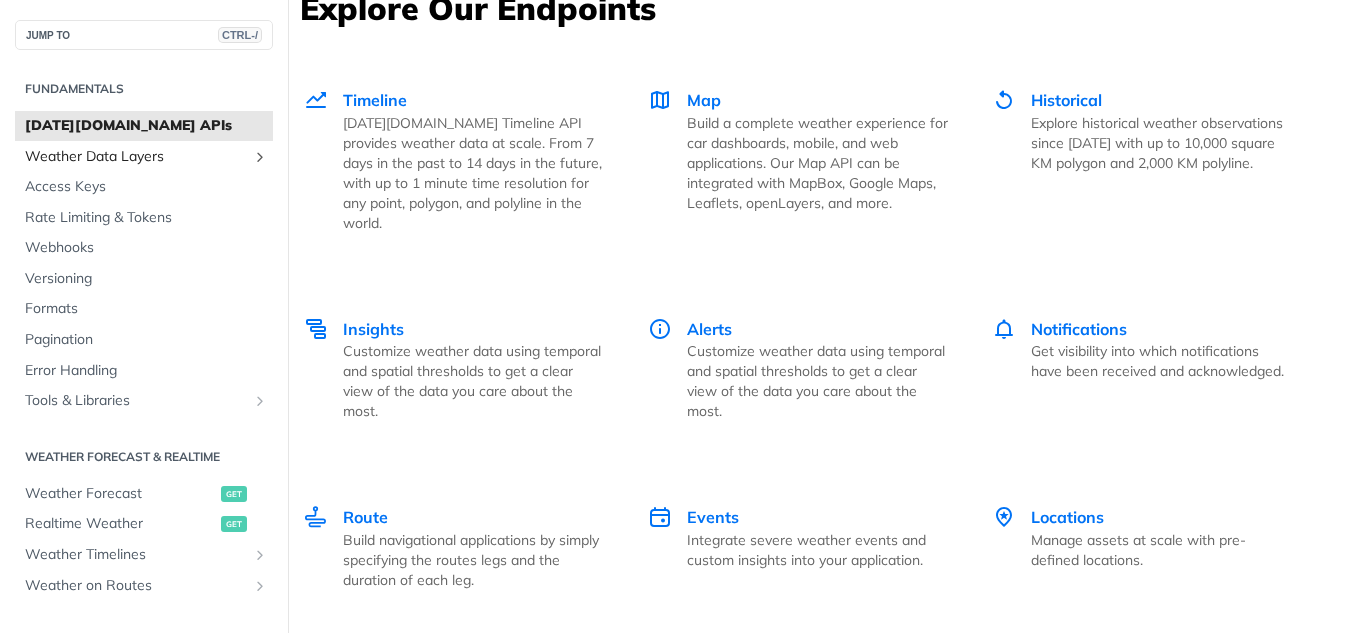 click at bounding box center (260, 157) 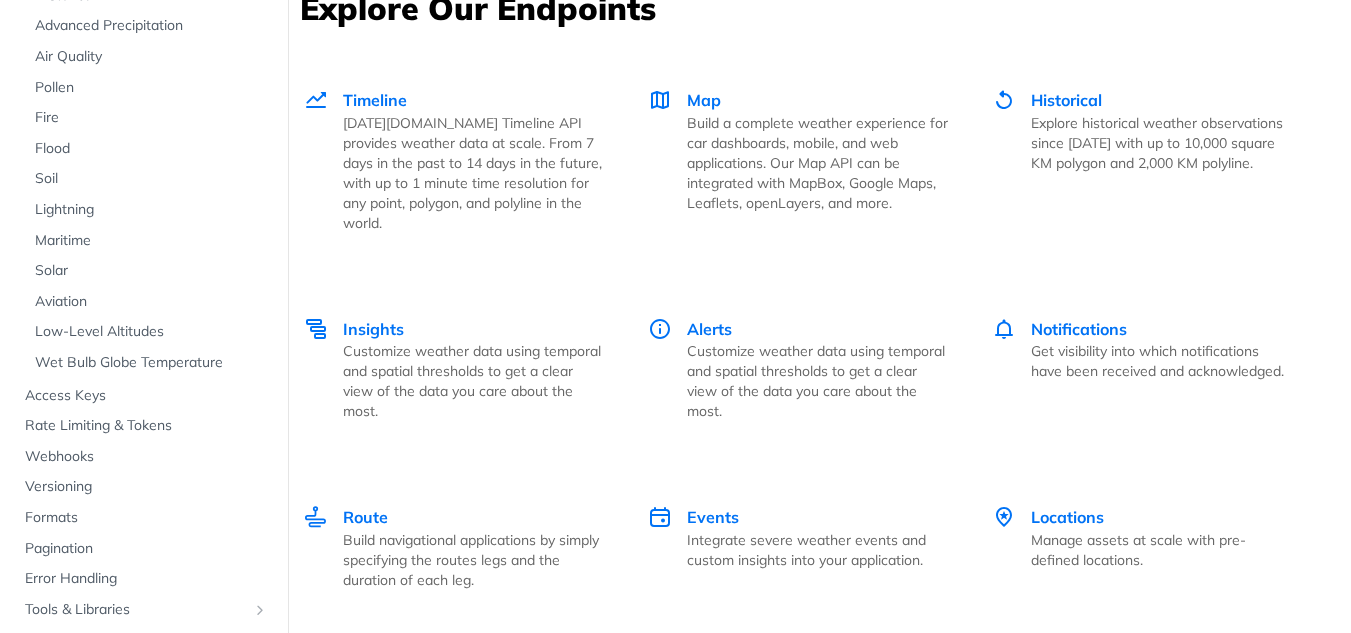 scroll, scrollTop: 300, scrollLeft: 0, axis: vertical 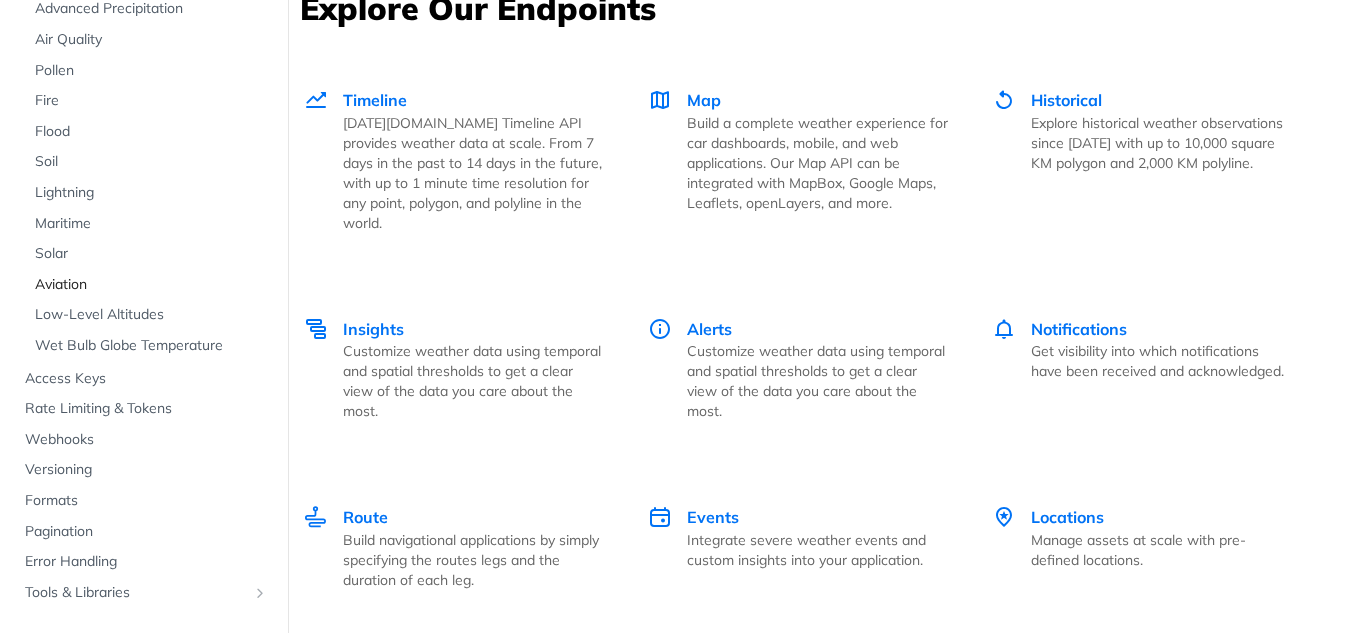 click on "Aviation" at bounding box center [151, 285] 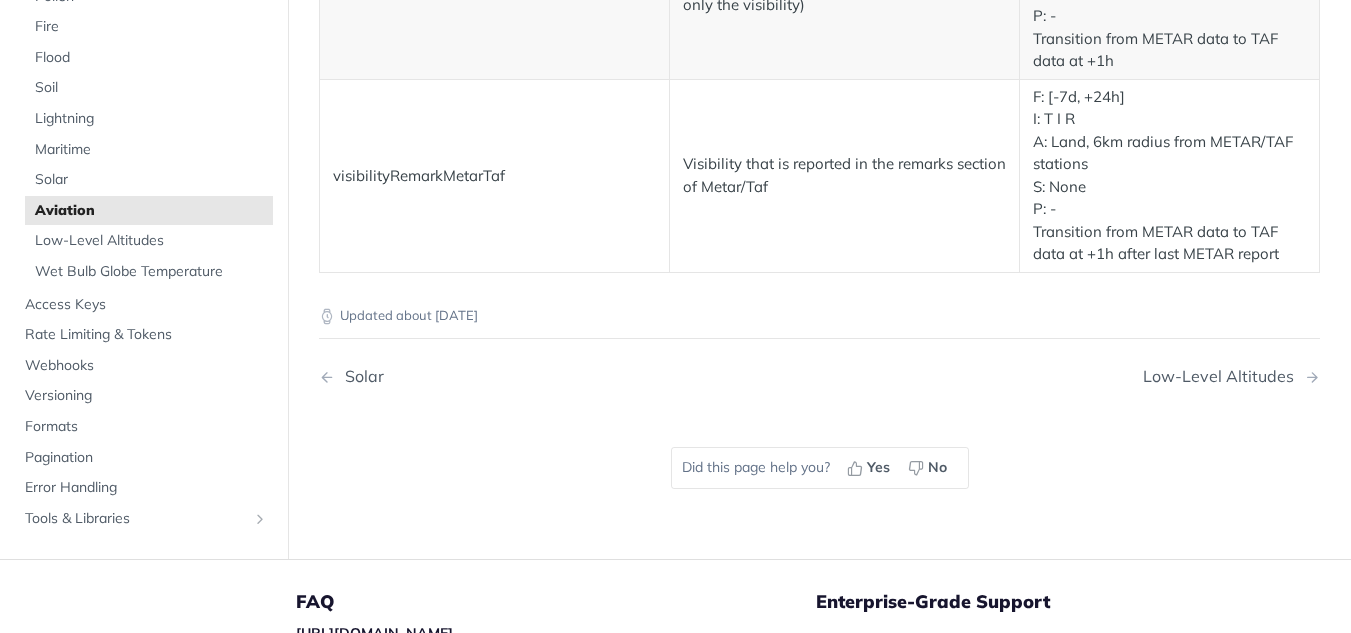scroll, scrollTop: 4300, scrollLeft: 0, axis: vertical 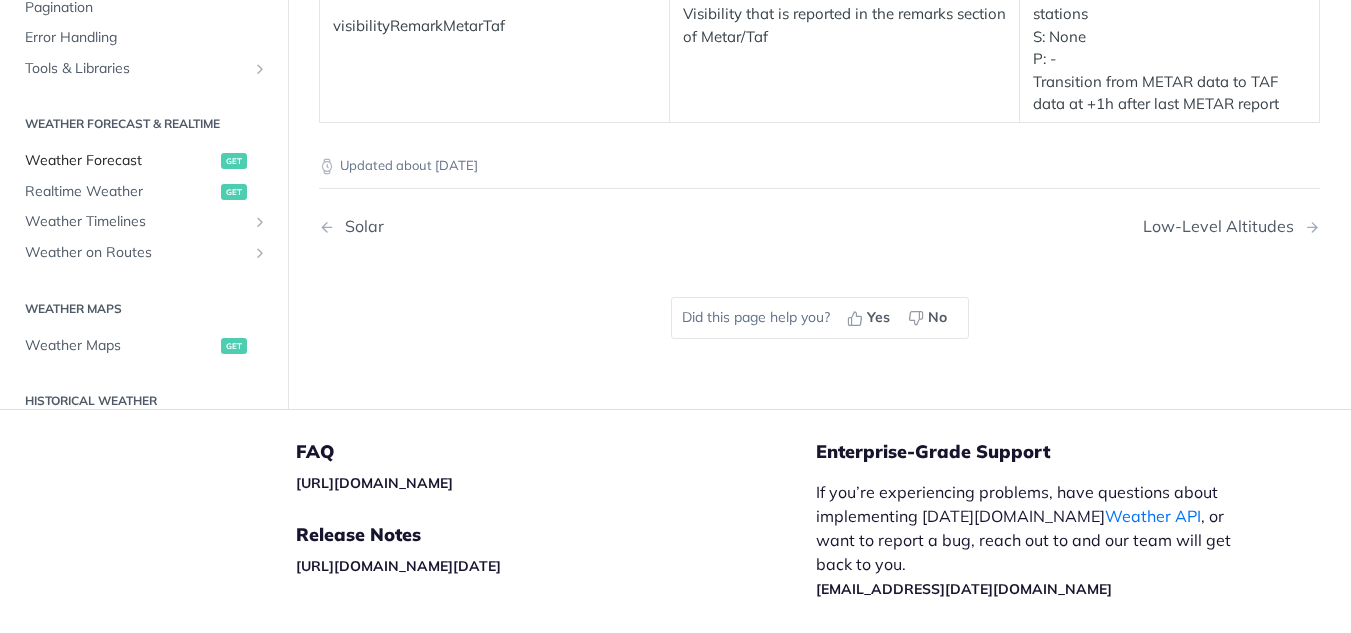click on "Weather Forecast" at bounding box center (120, 161) 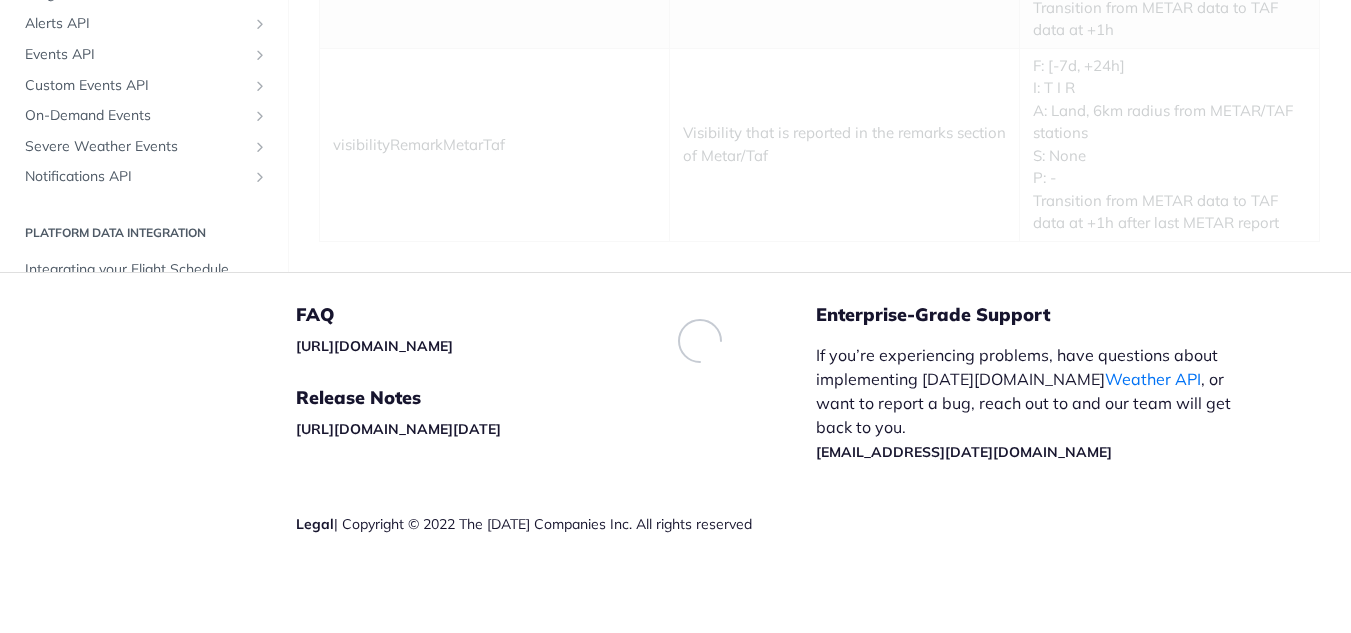 scroll, scrollTop: 4106, scrollLeft: 0, axis: vertical 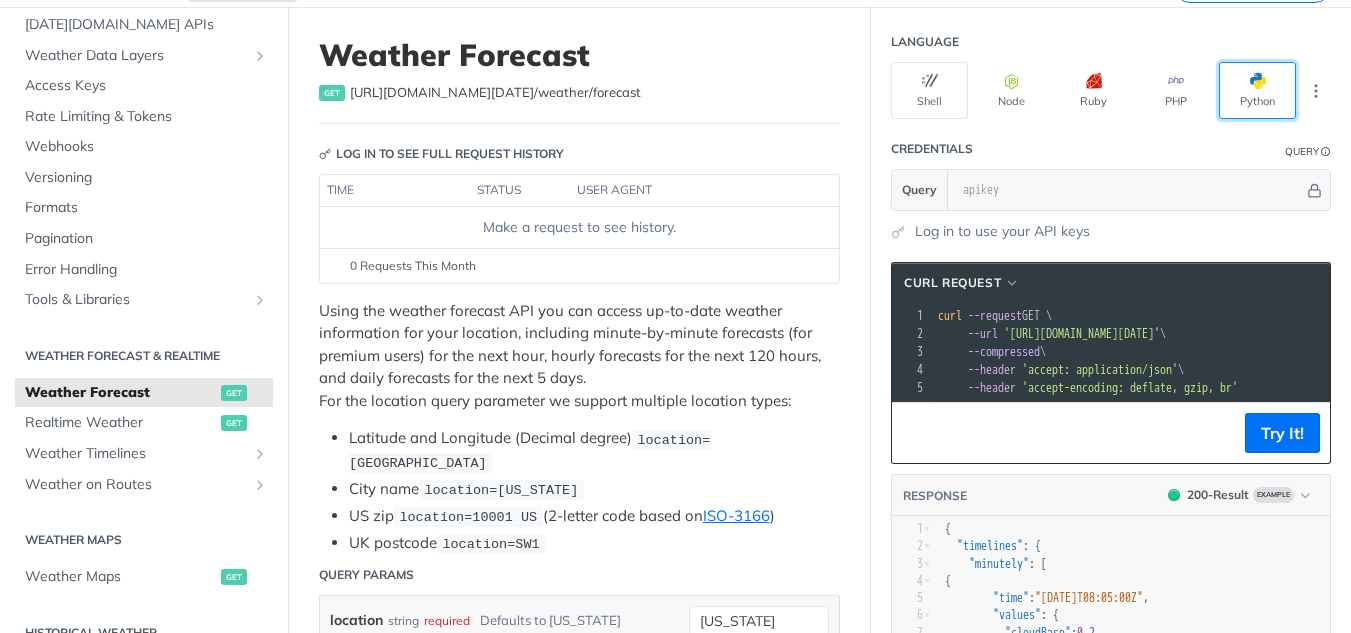 click on "Python" at bounding box center (1257, 90) 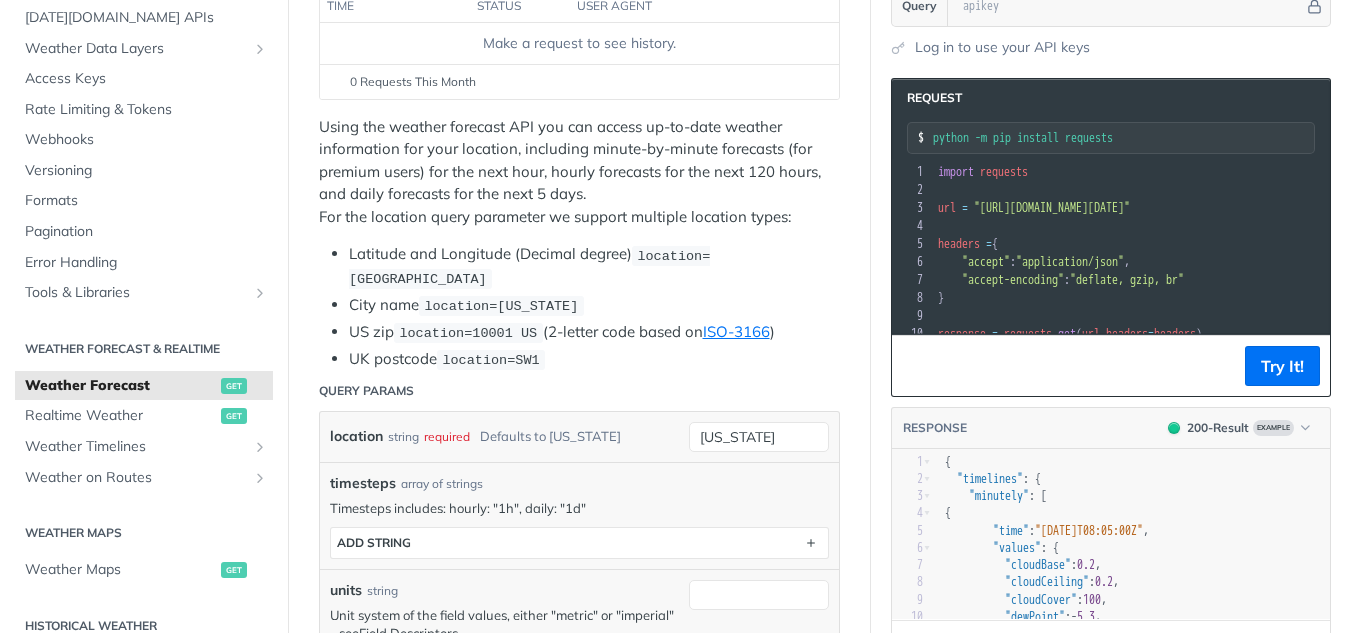 scroll, scrollTop: 300, scrollLeft: 0, axis: vertical 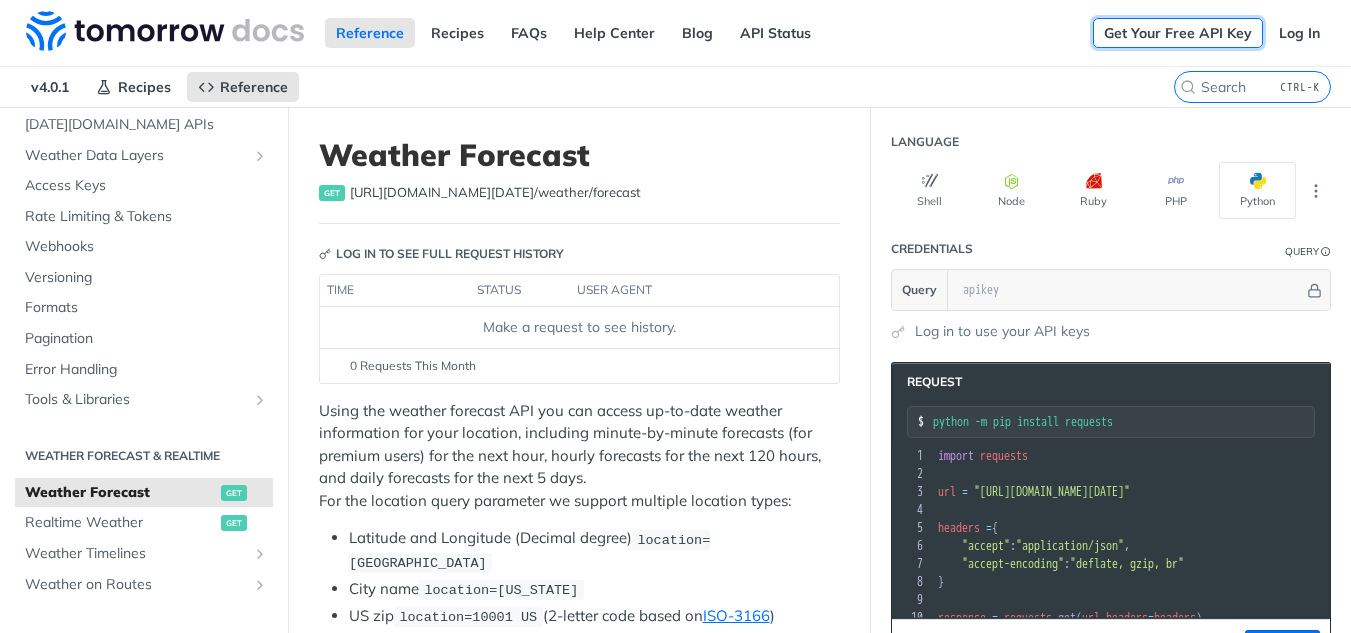 click on "Get Your Free API Key" at bounding box center (1178, 33) 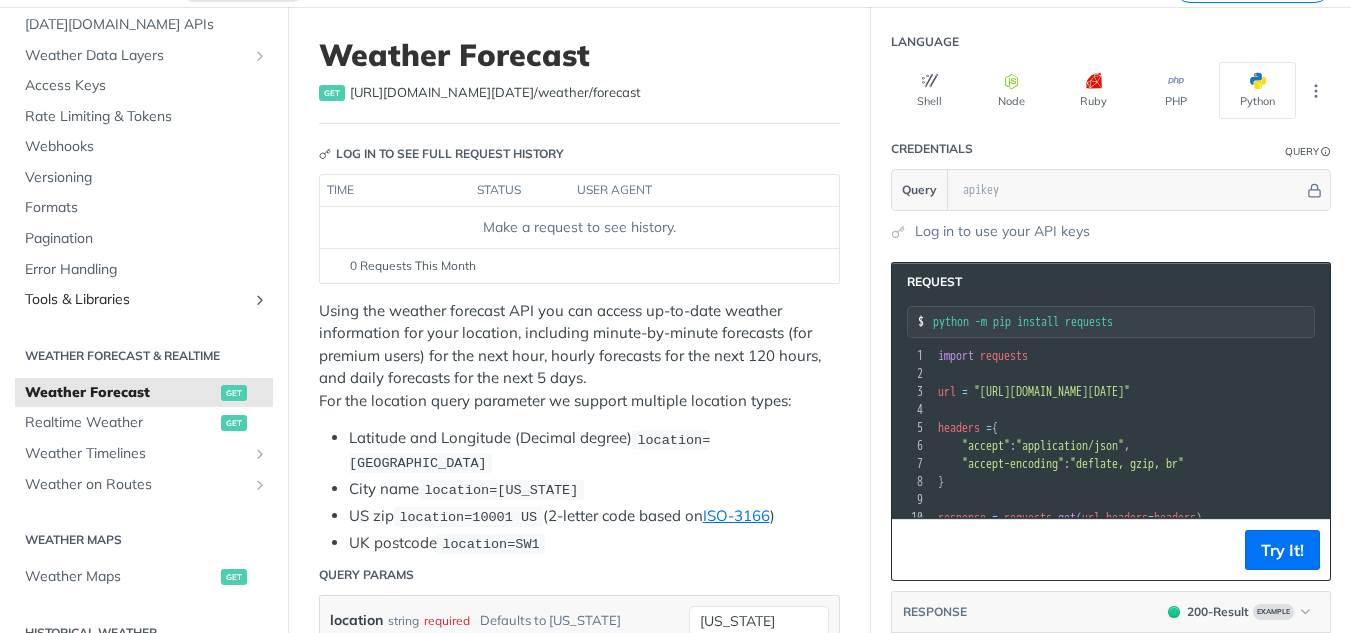 scroll, scrollTop: 0, scrollLeft: 0, axis: both 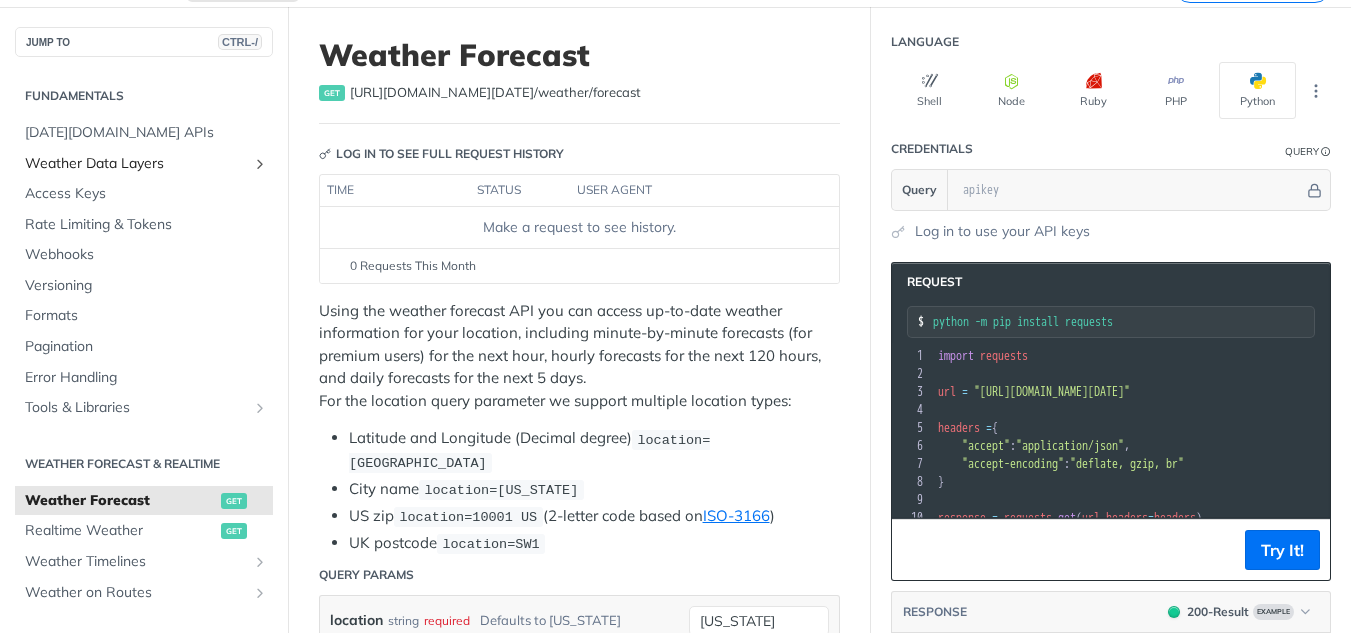 click on "Weather Data Layers" at bounding box center [136, 164] 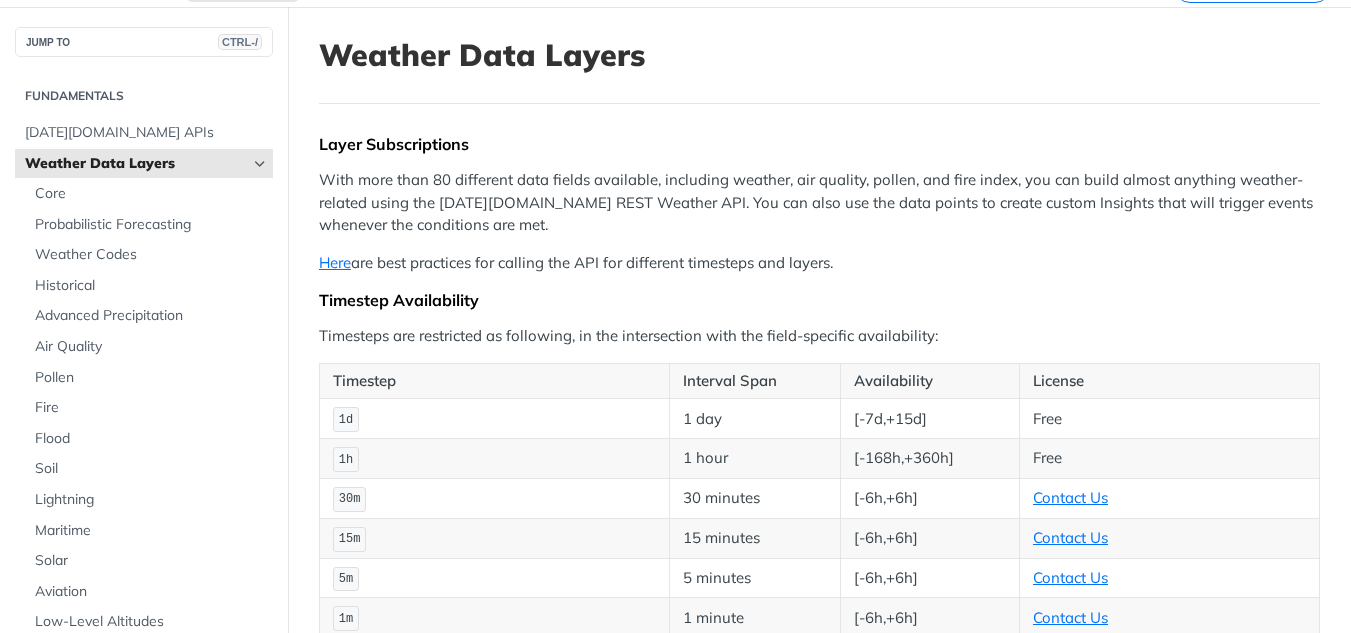 scroll, scrollTop: 0, scrollLeft: 0, axis: both 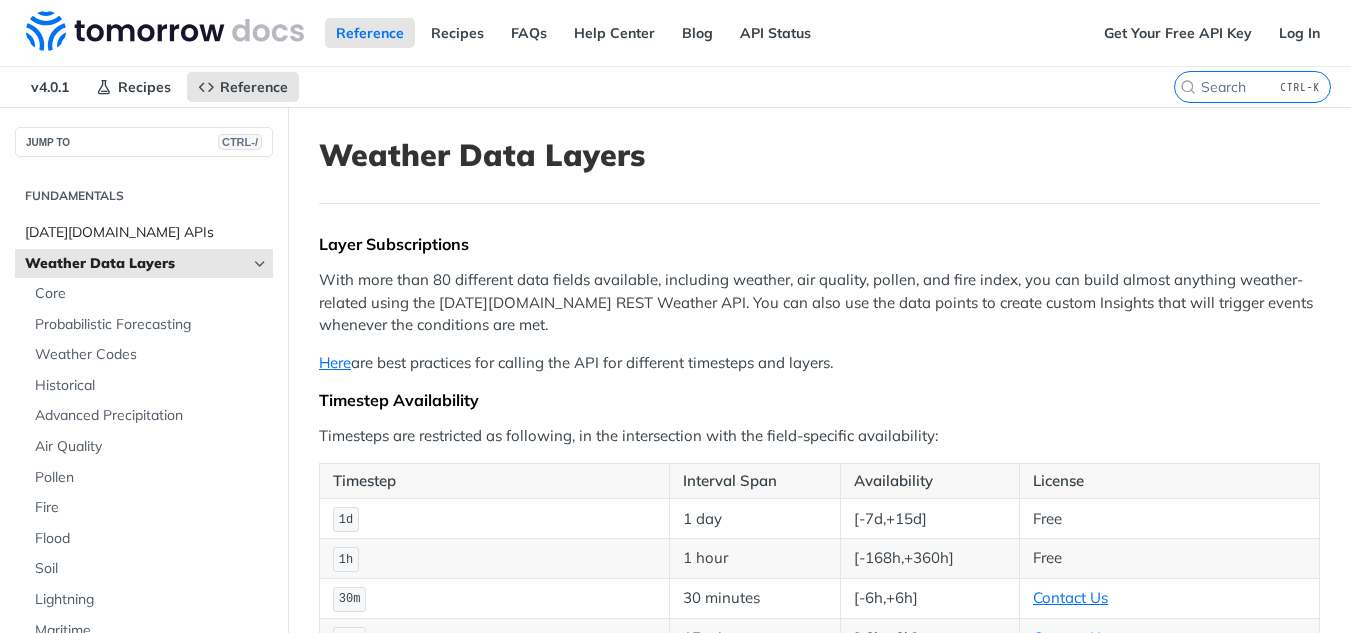 click on "[DATE][DOMAIN_NAME] APIs" at bounding box center (146, 233) 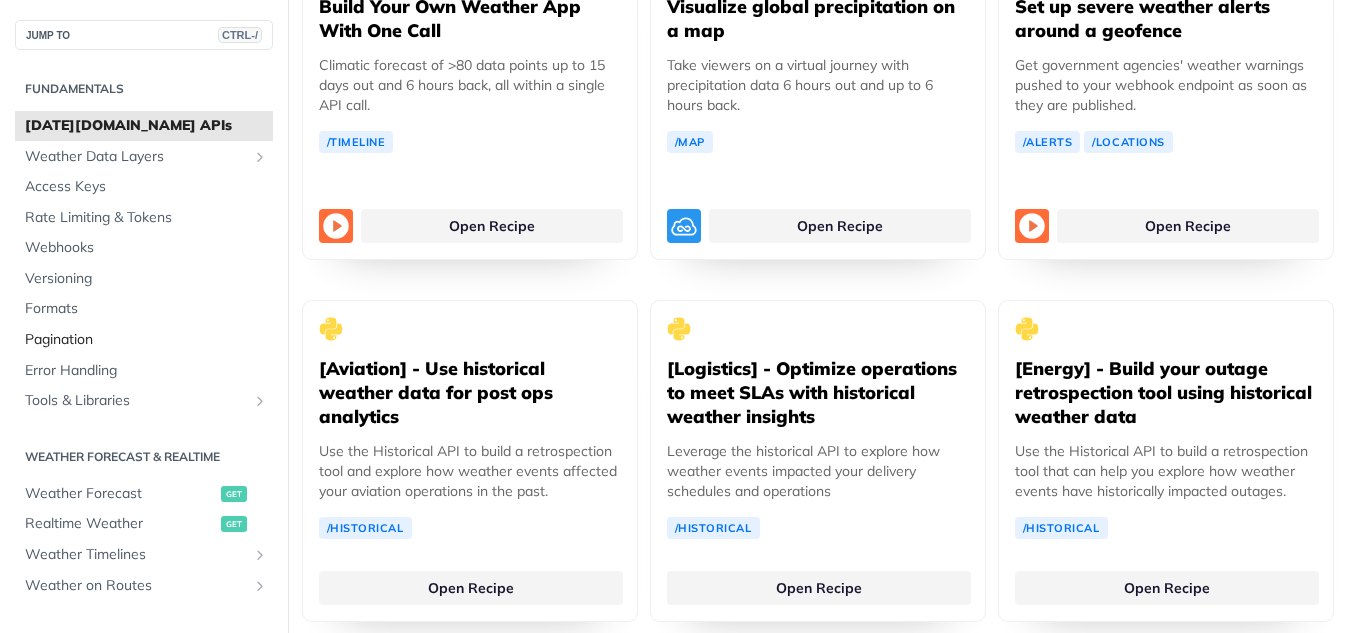 scroll, scrollTop: 3900, scrollLeft: 0, axis: vertical 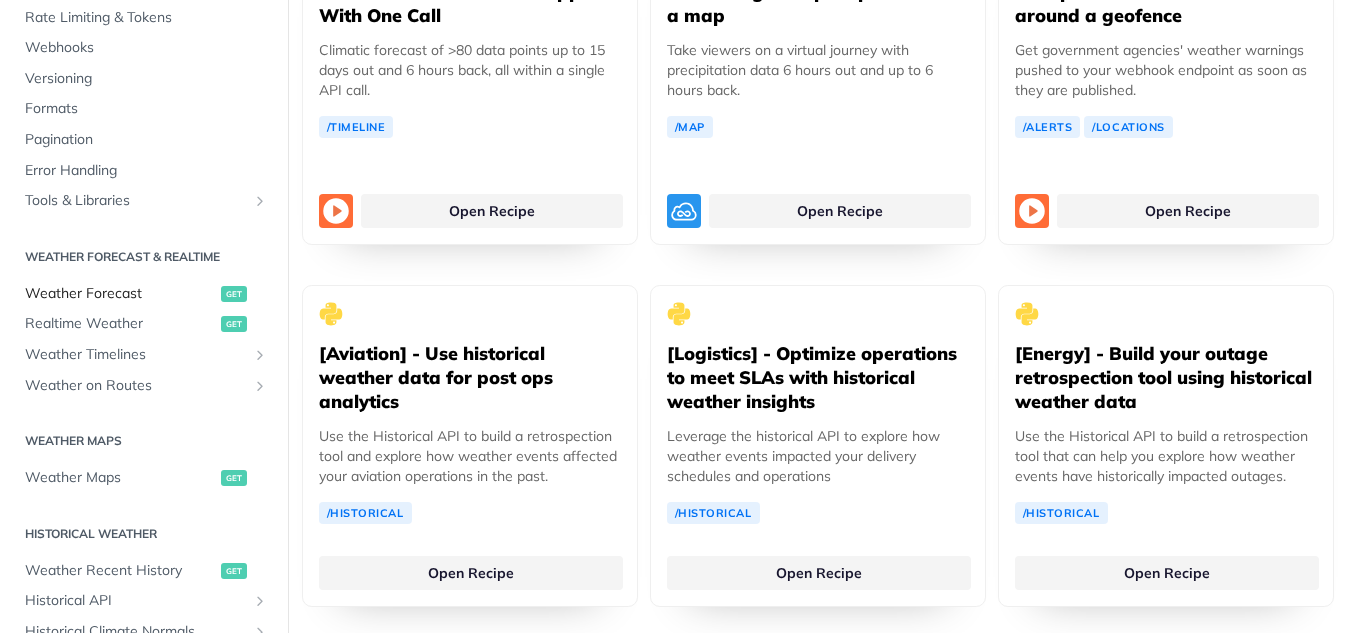 click on "Weather Forecast" at bounding box center [120, 294] 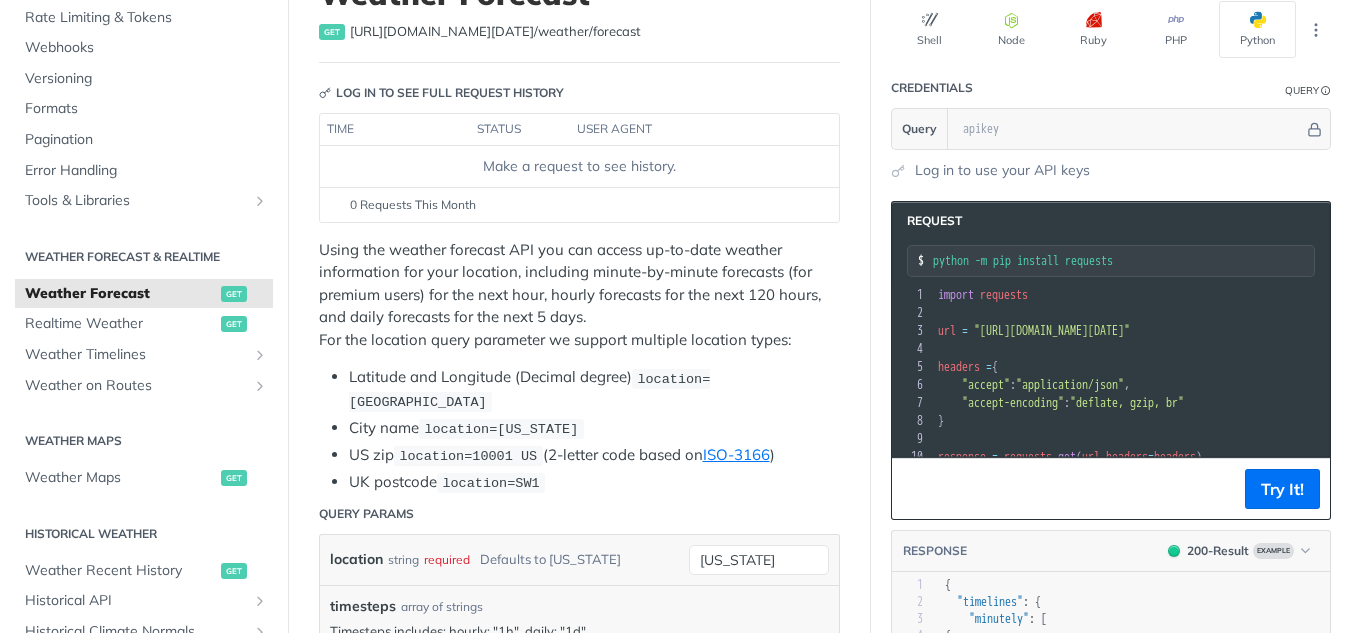 scroll, scrollTop: 0, scrollLeft: 0, axis: both 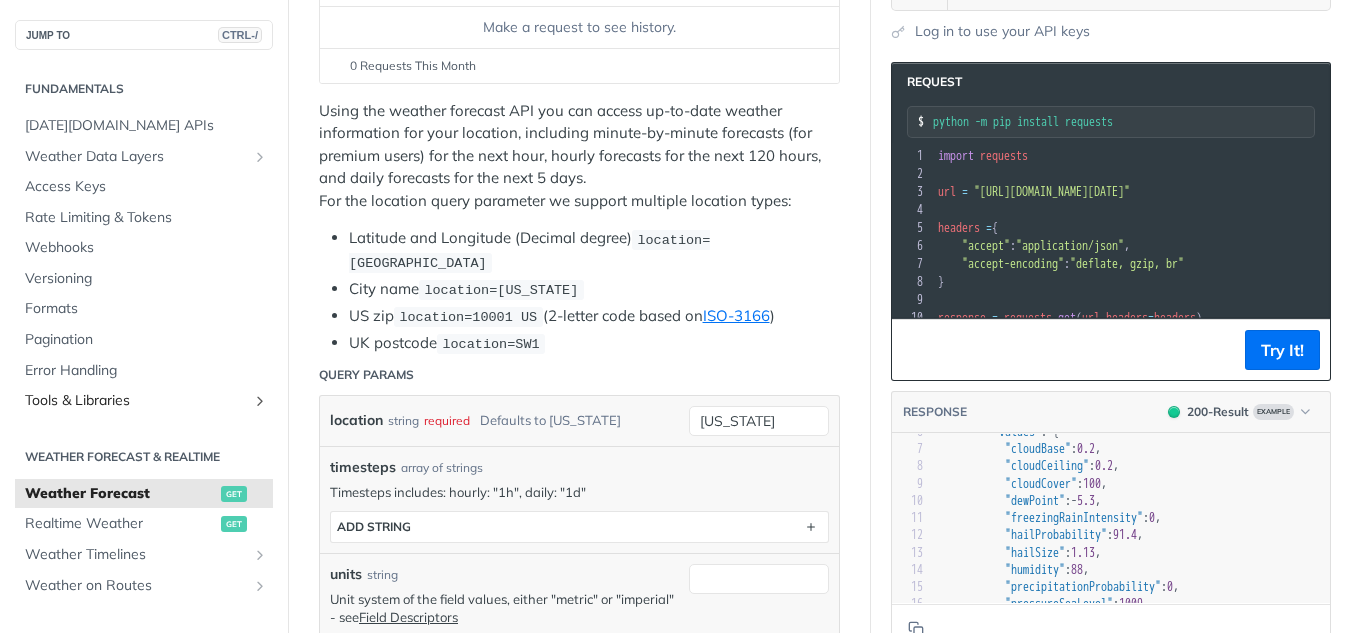 click on "Tools & Libraries" at bounding box center (136, 401) 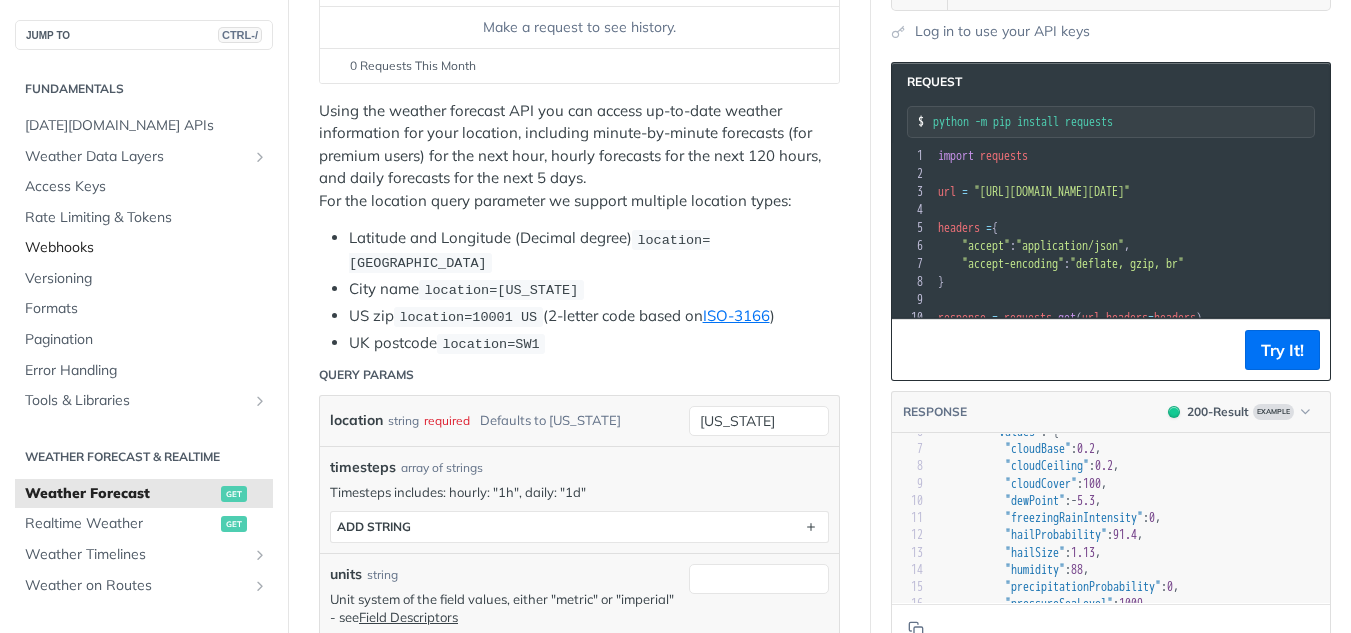 click on "Webhooks" at bounding box center [146, 248] 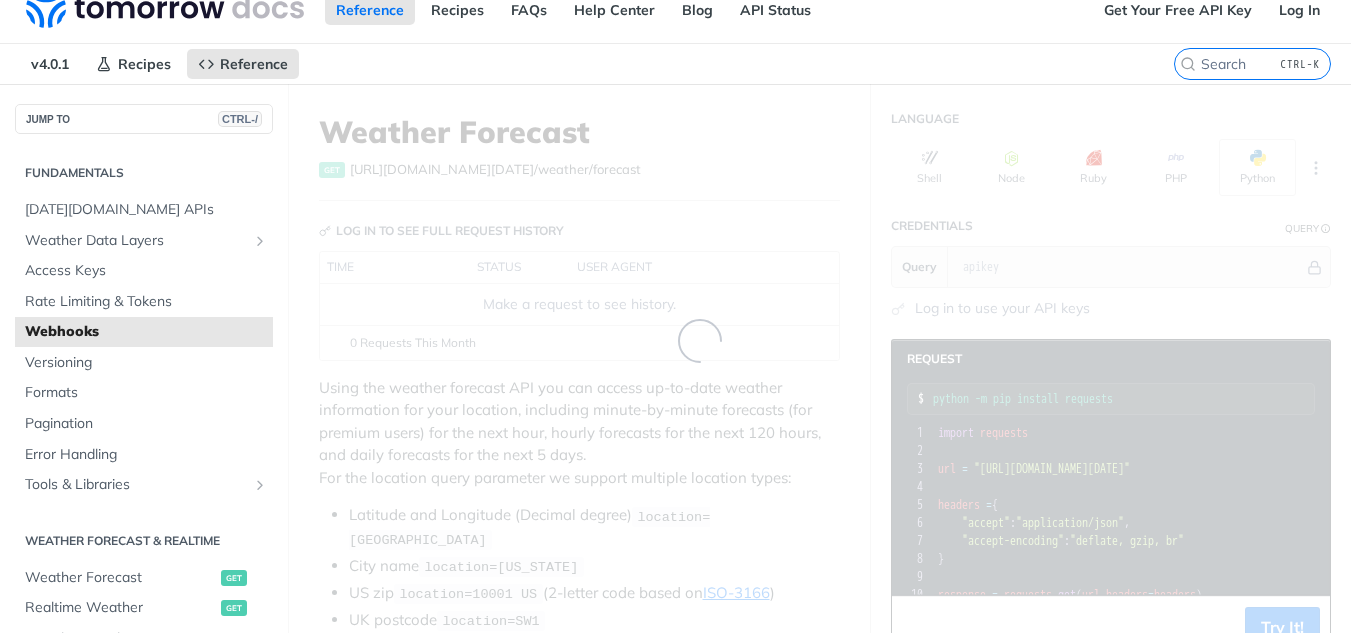 scroll, scrollTop: 0, scrollLeft: 0, axis: both 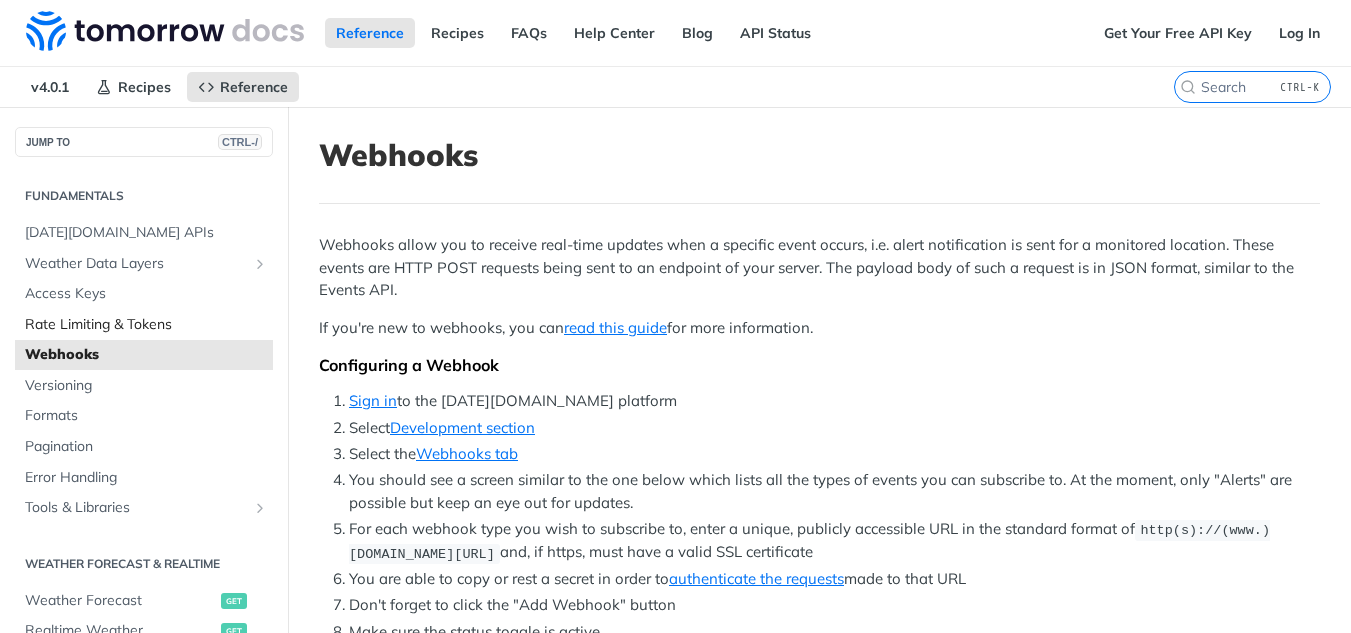 click on "Rate Limiting & Tokens" at bounding box center (146, 325) 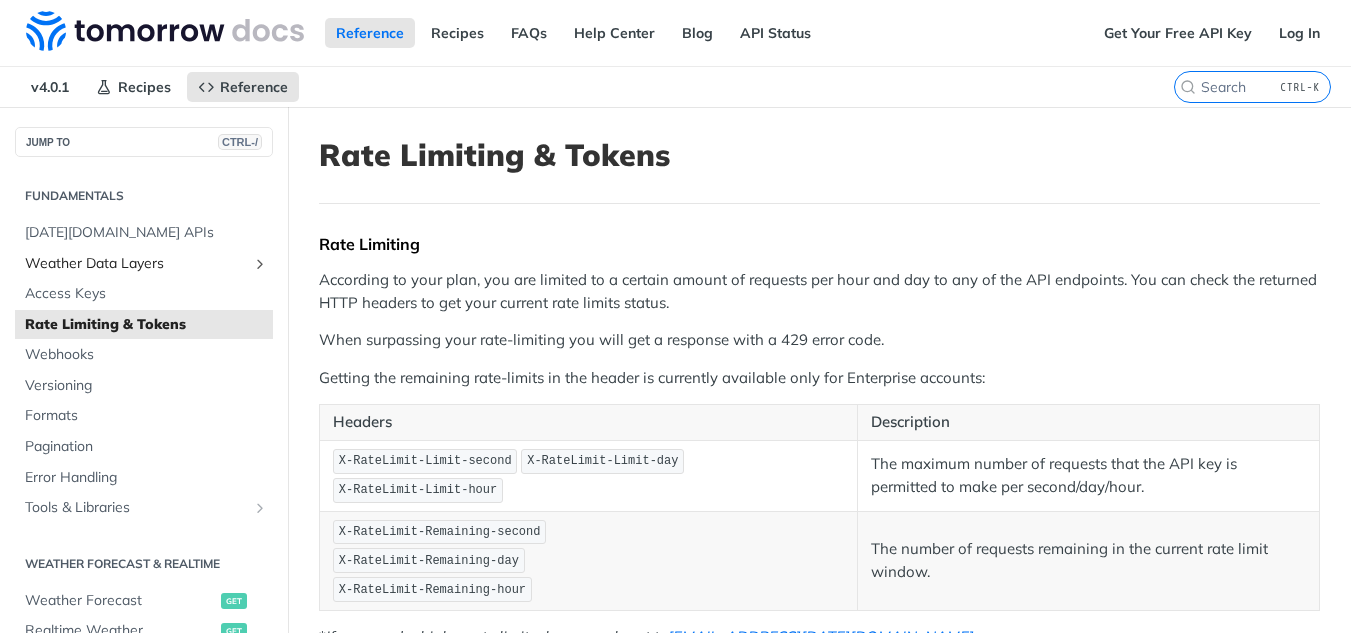 click on "Weather Data Layers" at bounding box center [136, 264] 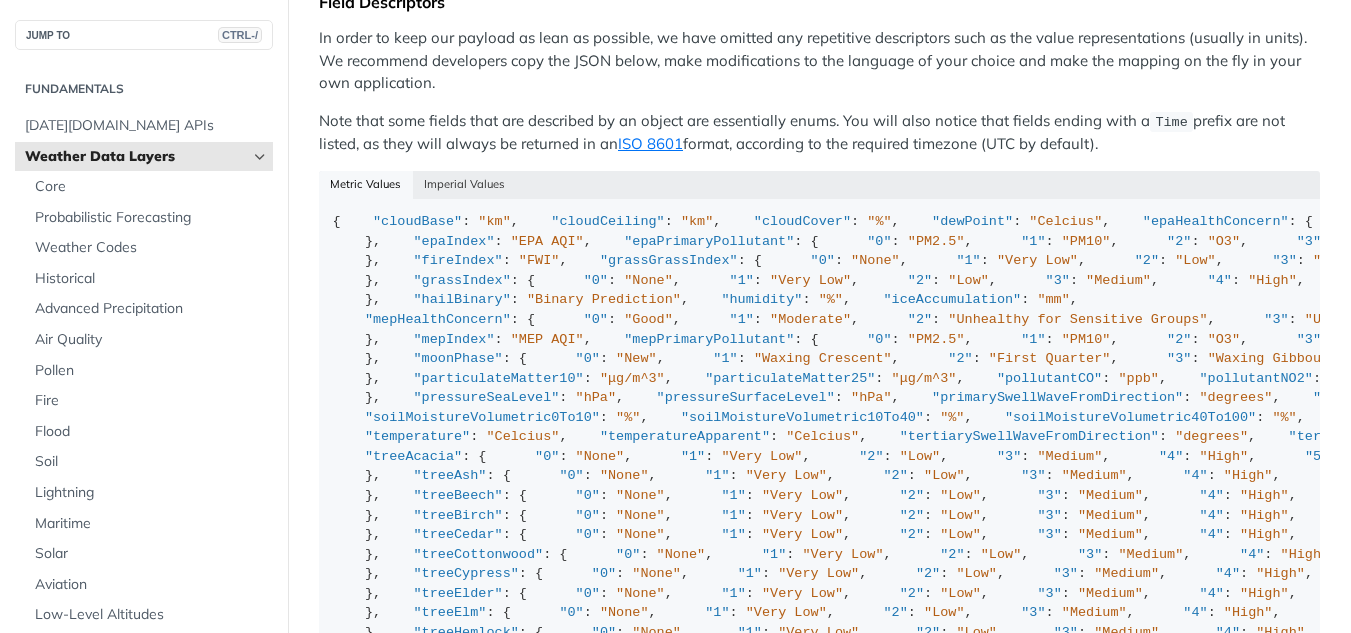 scroll, scrollTop: 2100, scrollLeft: 0, axis: vertical 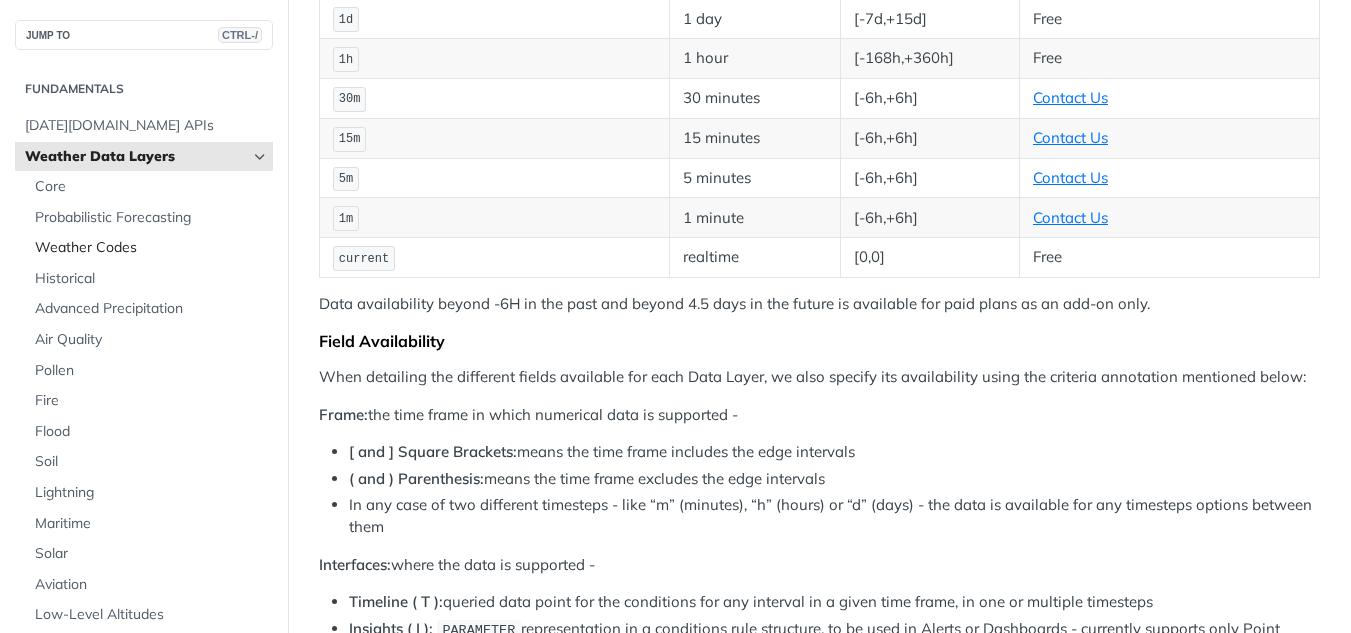 click on "Weather Codes" at bounding box center [151, 248] 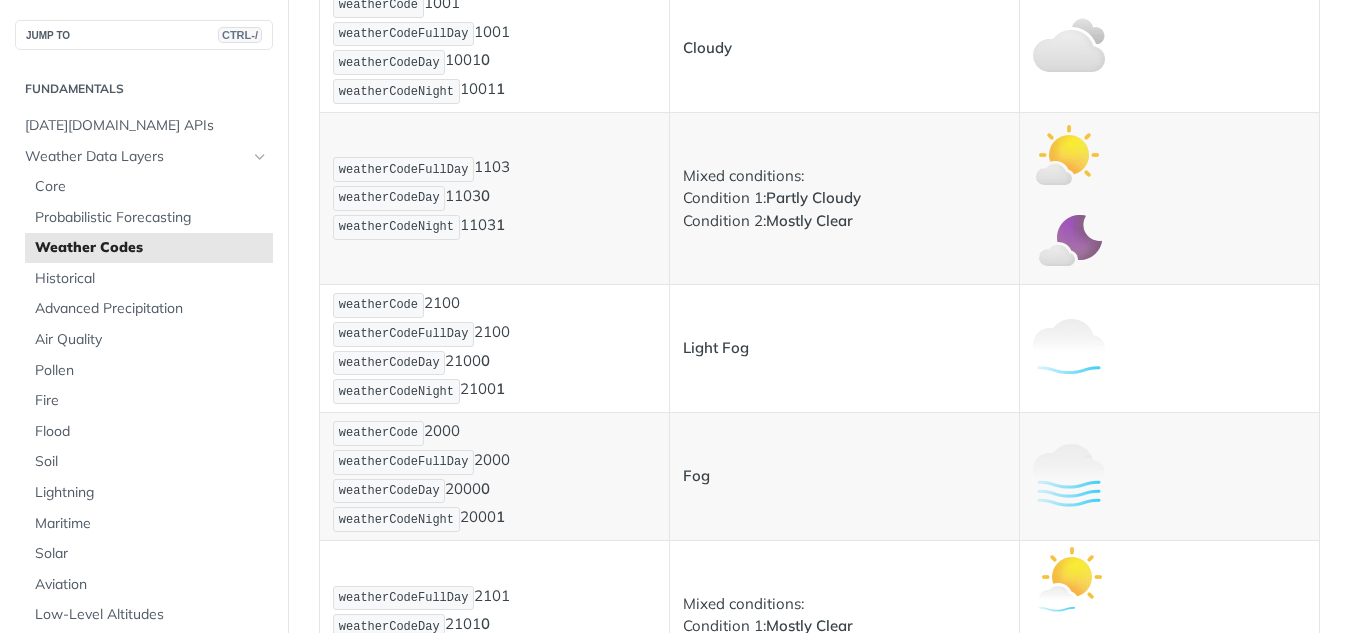 scroll, scrollTop: 1200, scrollLeft: 0, axis: vertical 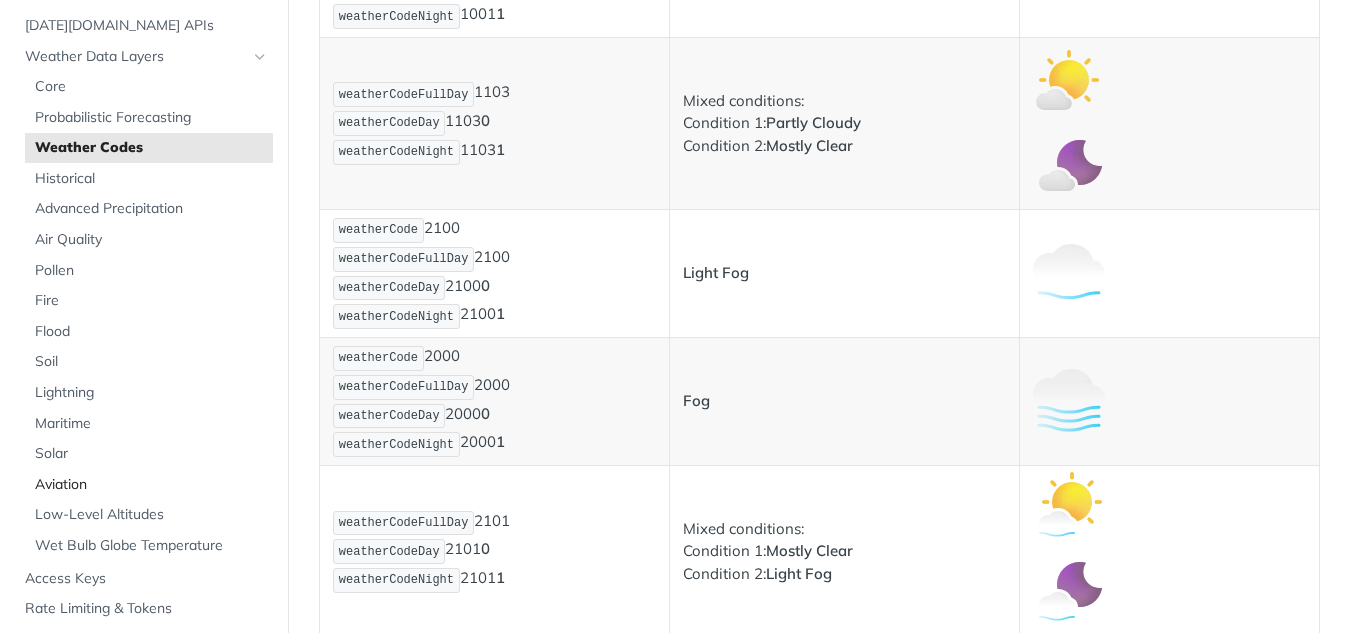 click on "Aviation" at bounding box center [151, 485] 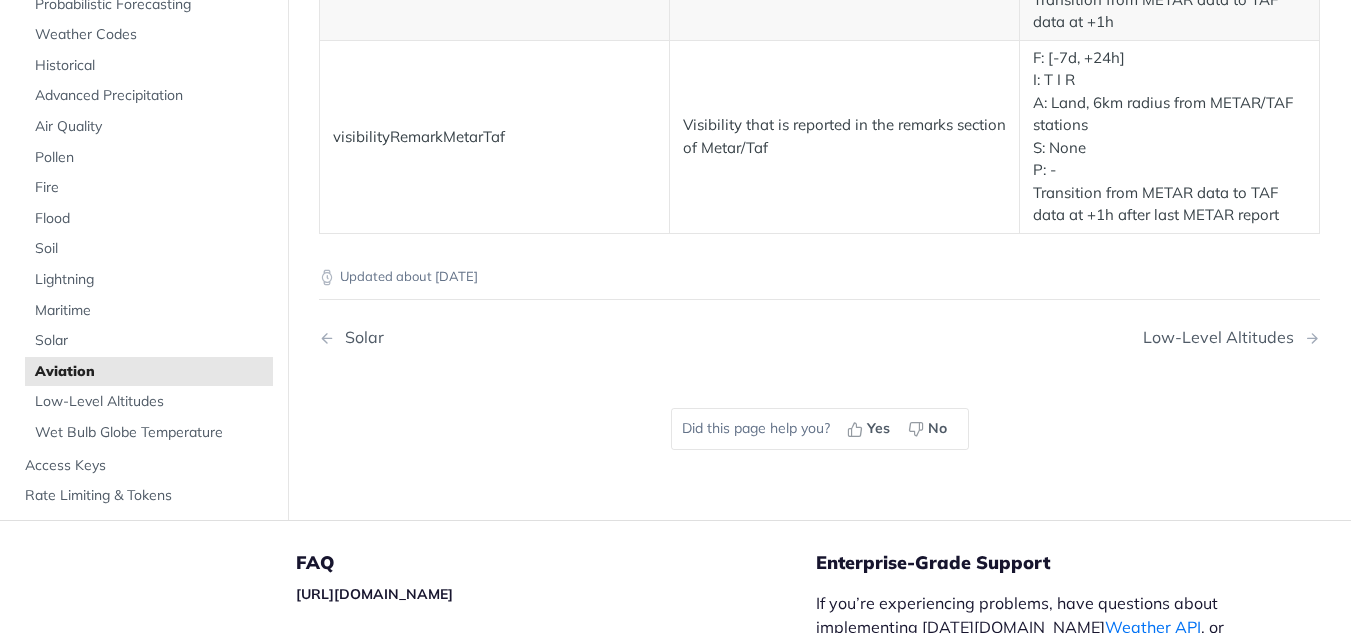 scroll, scrollTop: 4300, scrollLeft: 0, axis: vertical 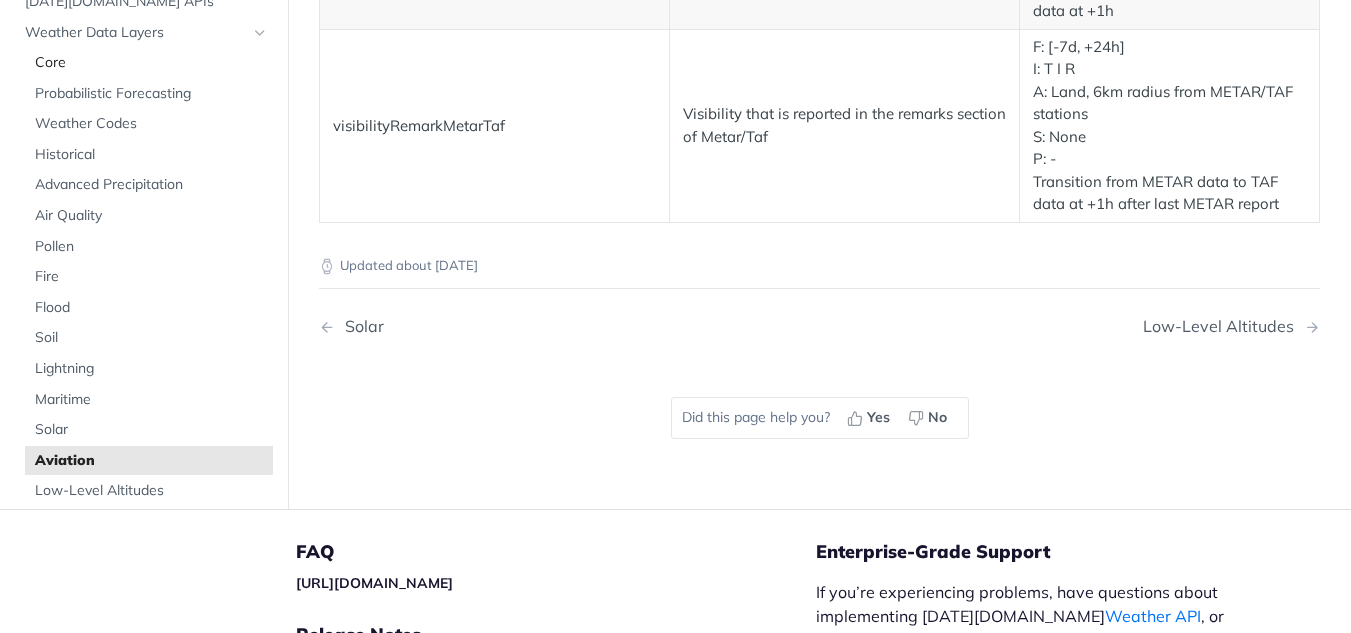 click on "Core" at bounding box center [151, 63] 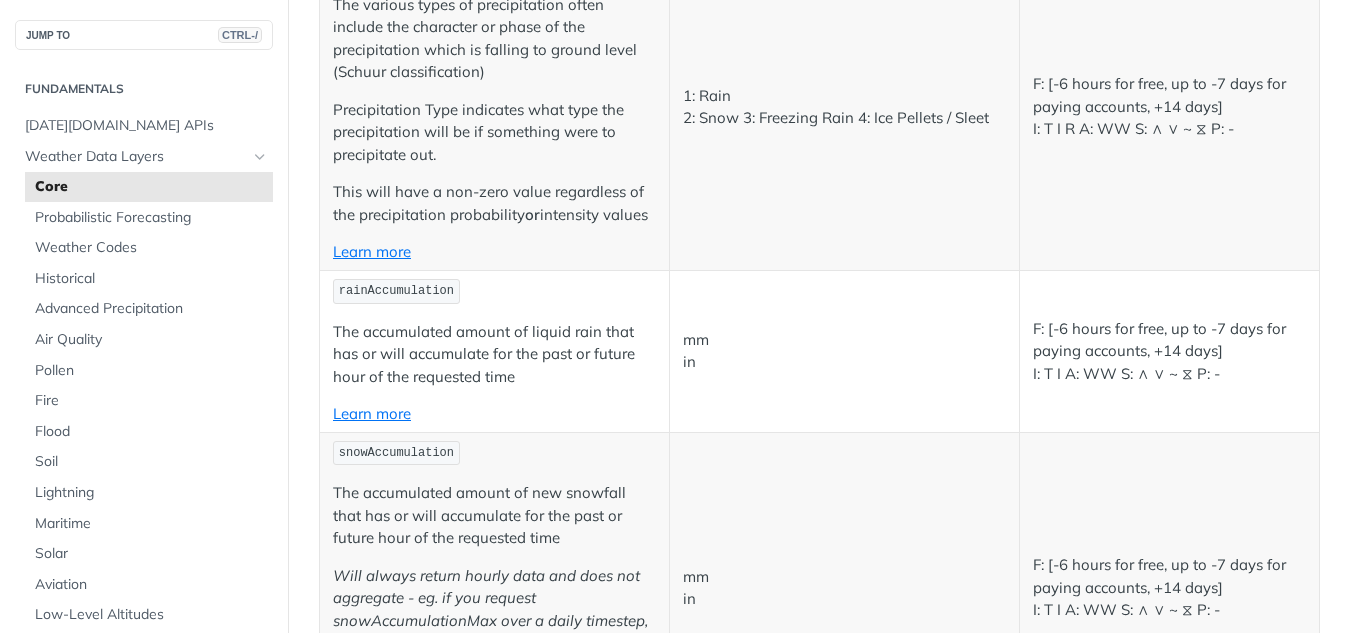 scroll, scrollTop: 3600, scrollLeft: 0, axis: vertical 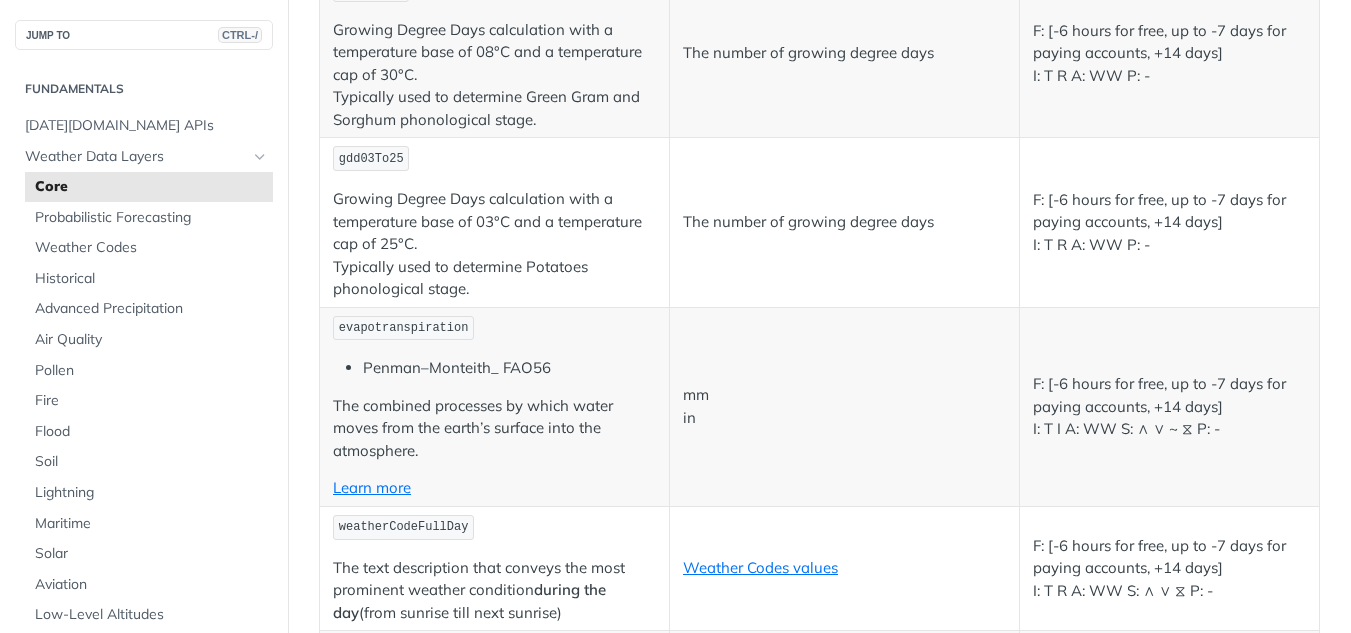 drag, startPoint x: 705, startPoint y: 173, endPoint x: 679, endPoint y: 175, distance: 26.076809 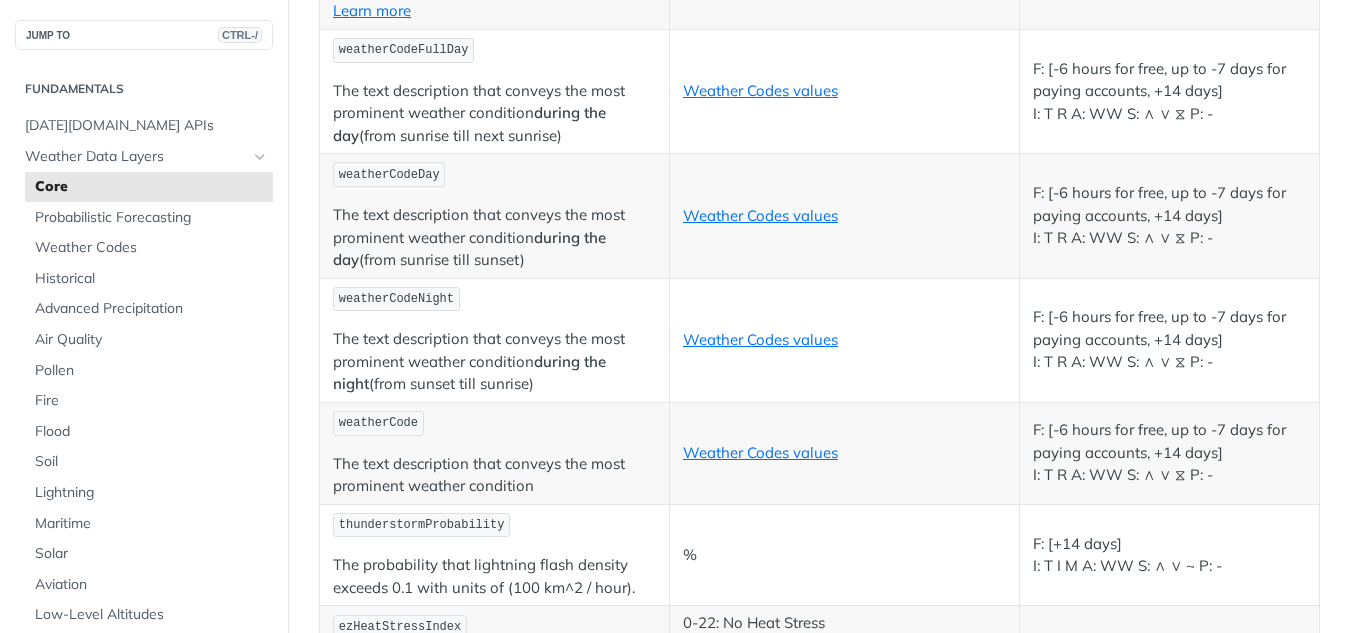 scroll, scrollTop: 7712, scrollLeft: 0, axis: vertical 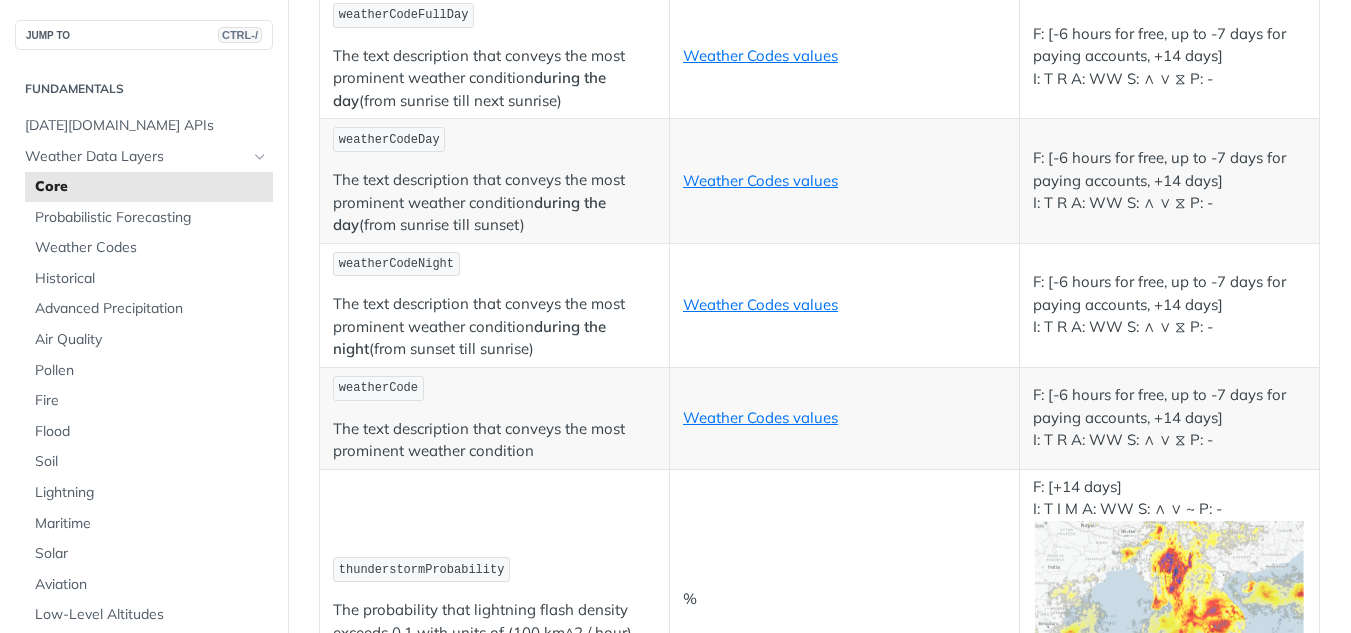 drag, startPoint x: 701, startPoint y: 342, endPoint x: 681, endPoint y: 341, distance: 20.024984 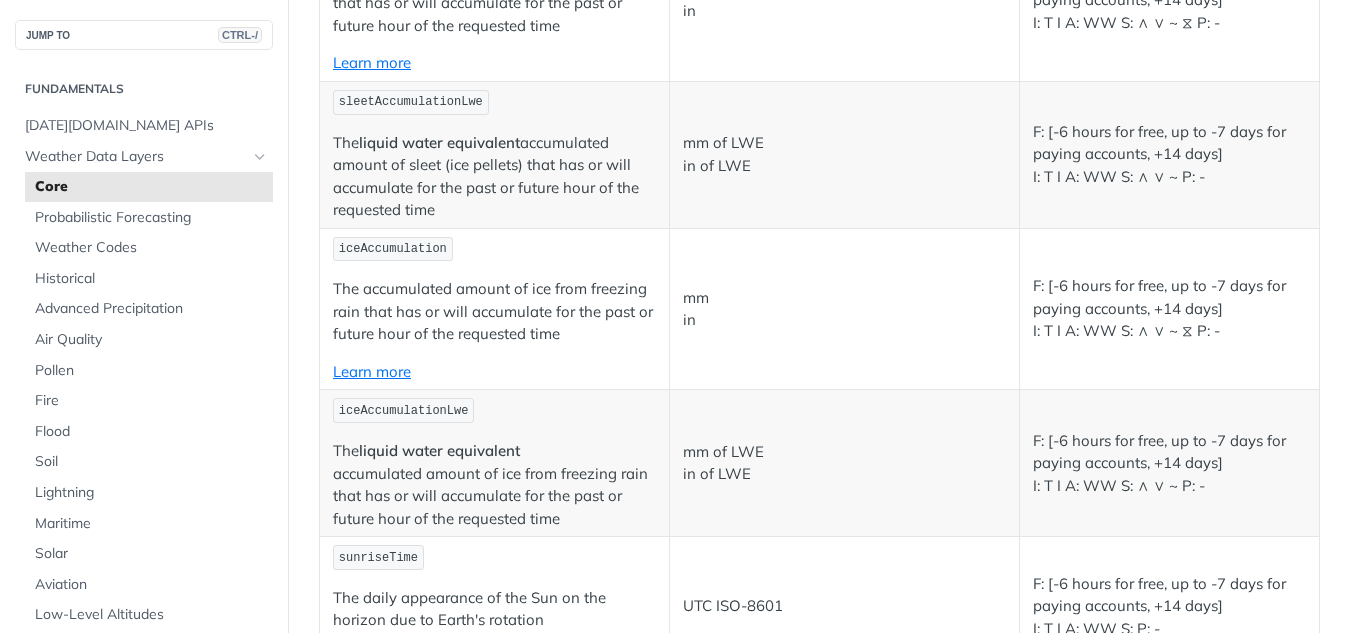 scroll, scrollTop: 4912, scrollLeft: 0, axis: vertical 